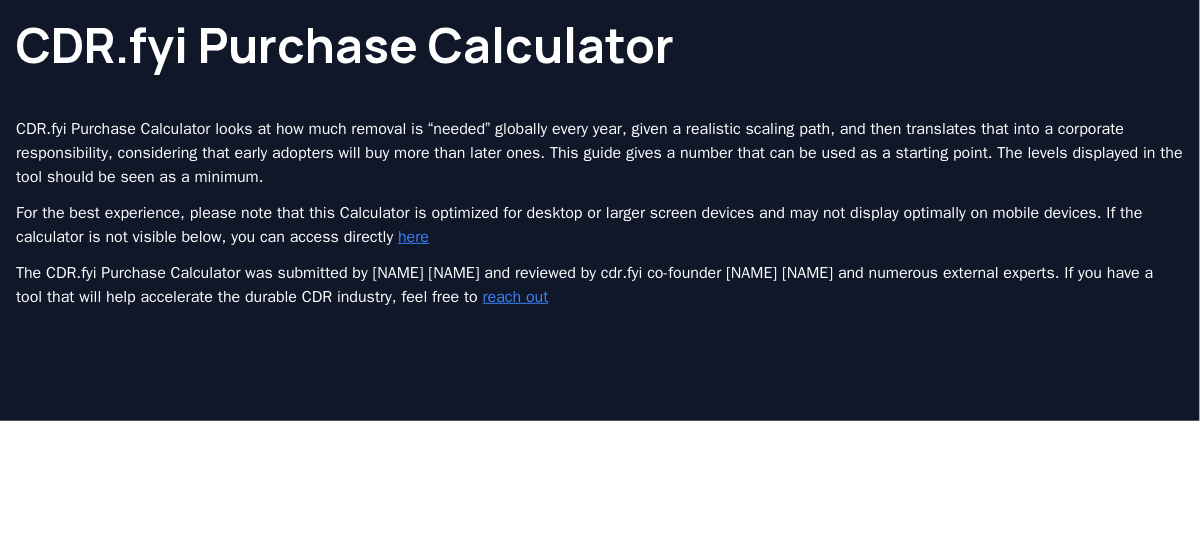scroll, scrollTop: 300, scrollLeft: 0, axis: vertical 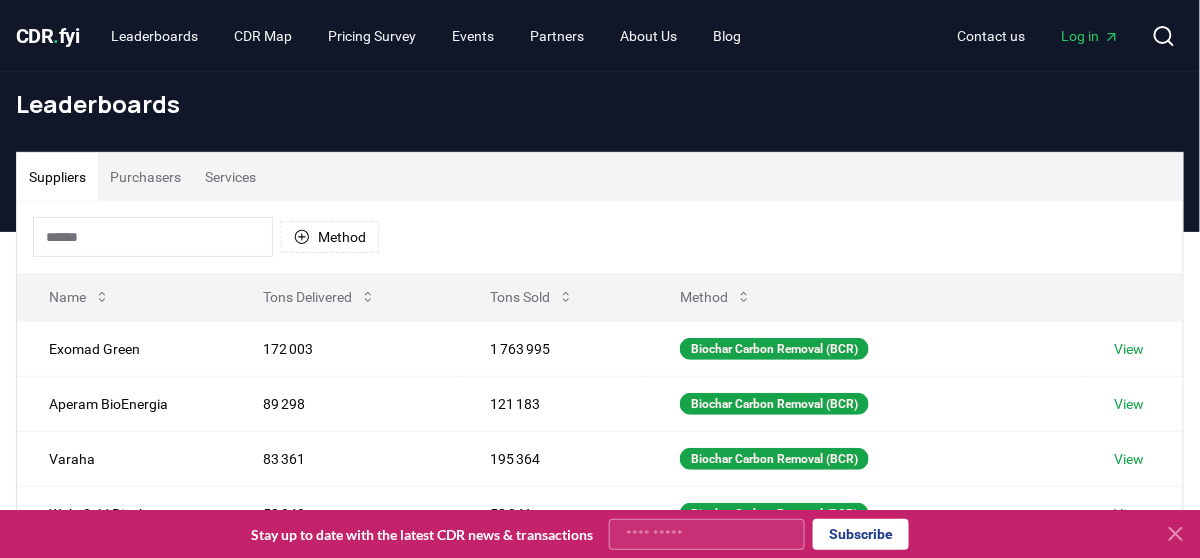 click 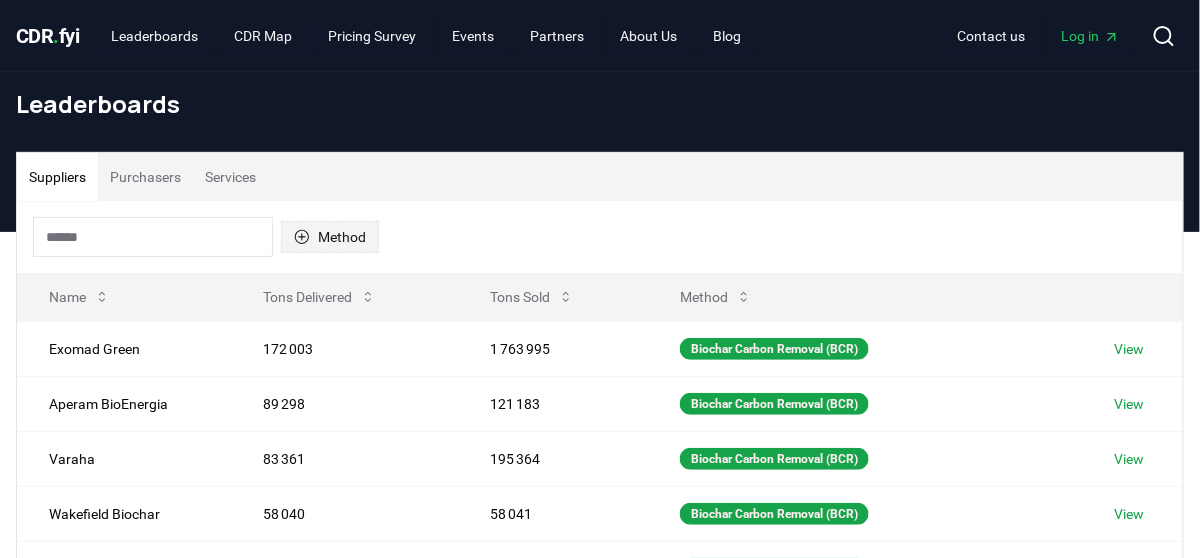 click on "Method" at bounding box center [330, 237] 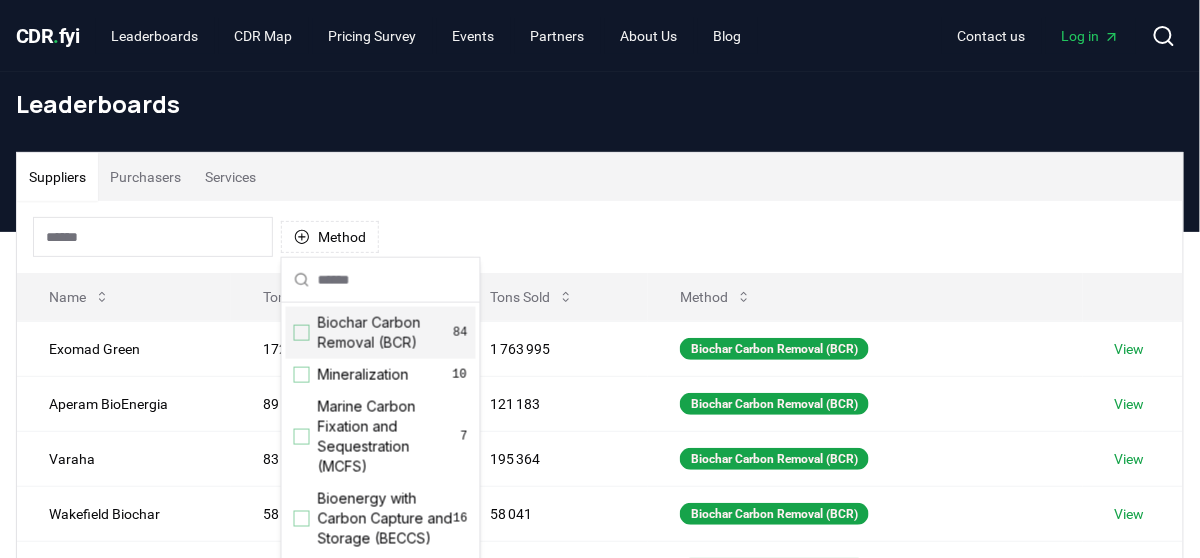 click at bounding box center [302, 333] 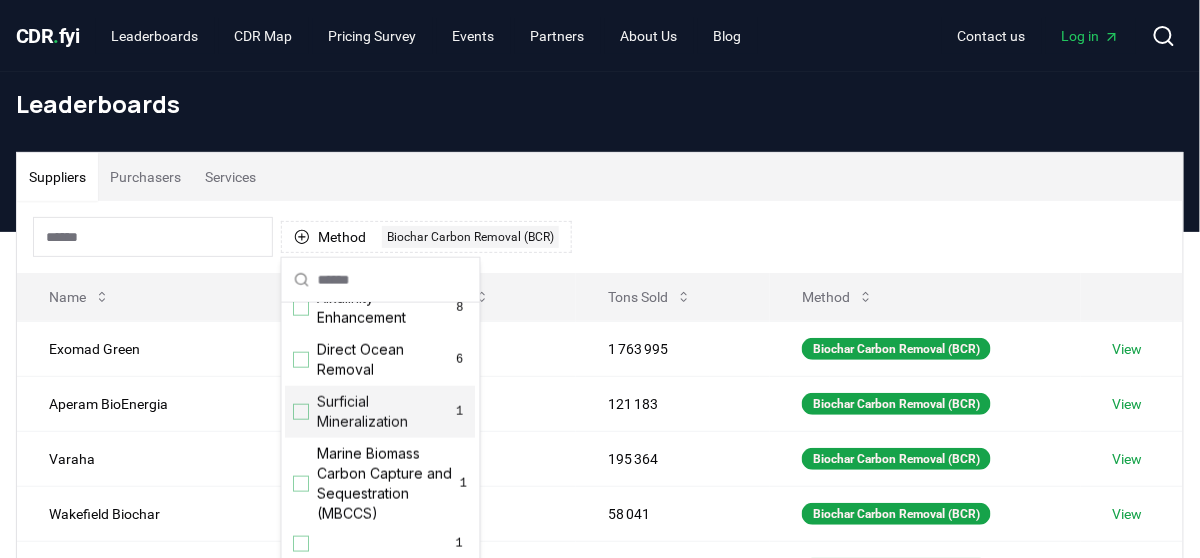 scroll, scrollTop: 500, scrollLeft: 0, axis: vertical 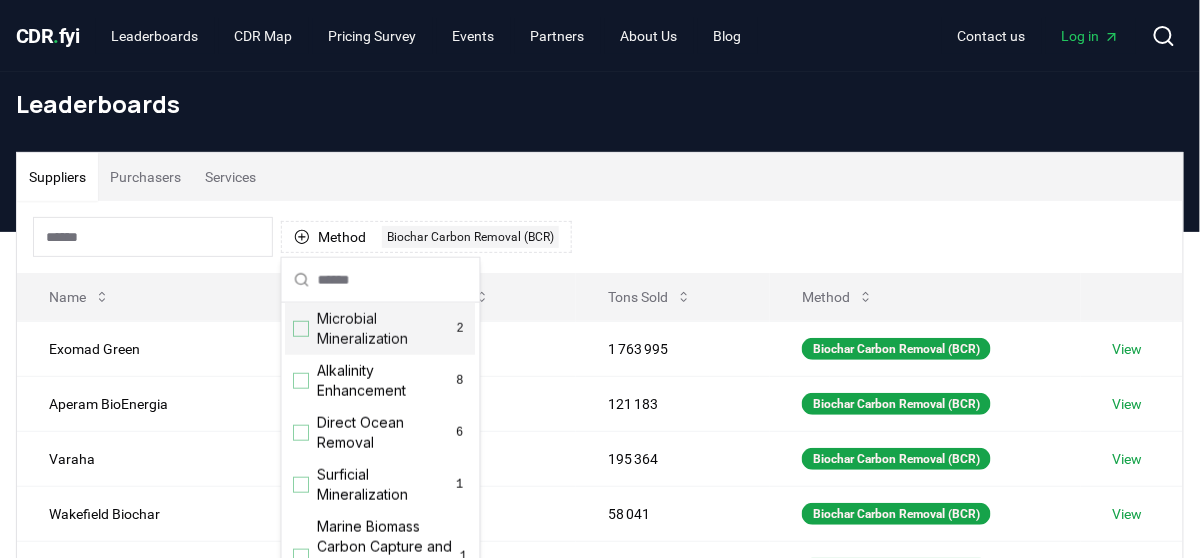 click at bounding box center (302, 329) 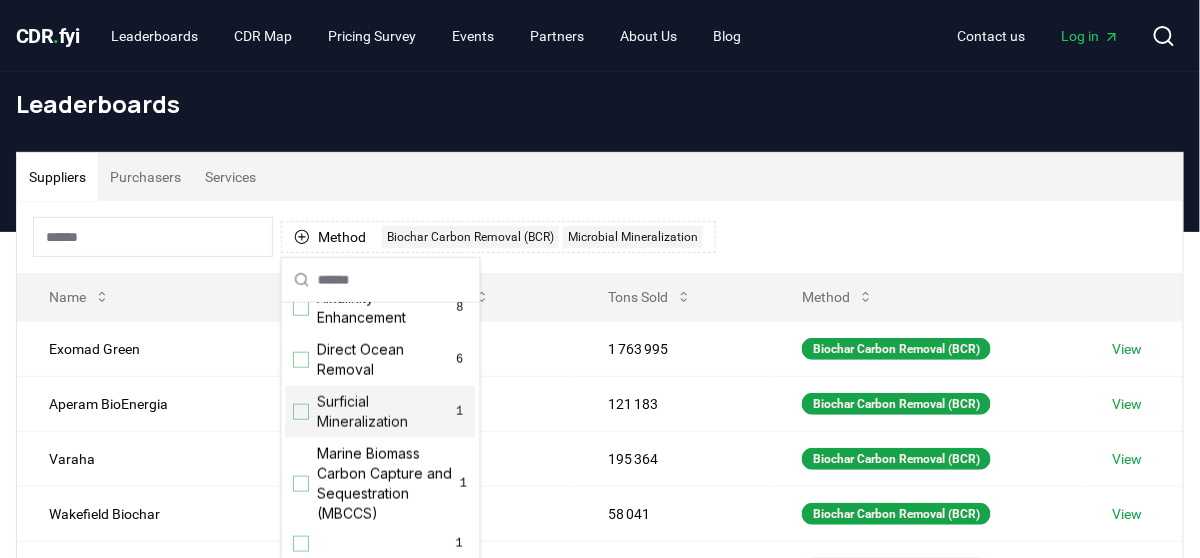 scroll, scrollTop: 612, scrollLeft: 0, axis: vertical 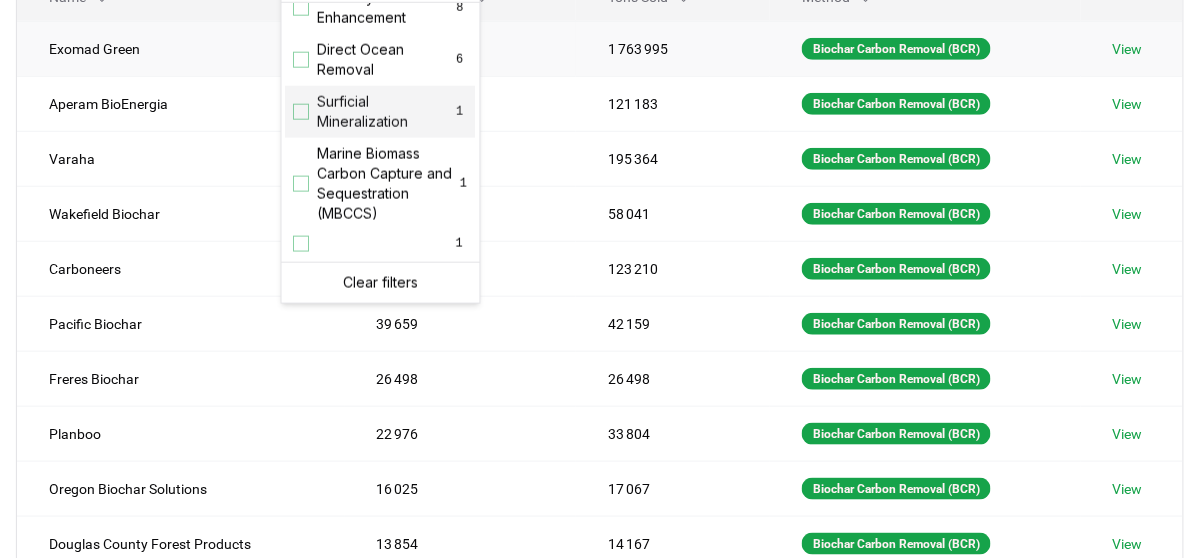 click on "Exomad Green" at bounding box center [181, 48] 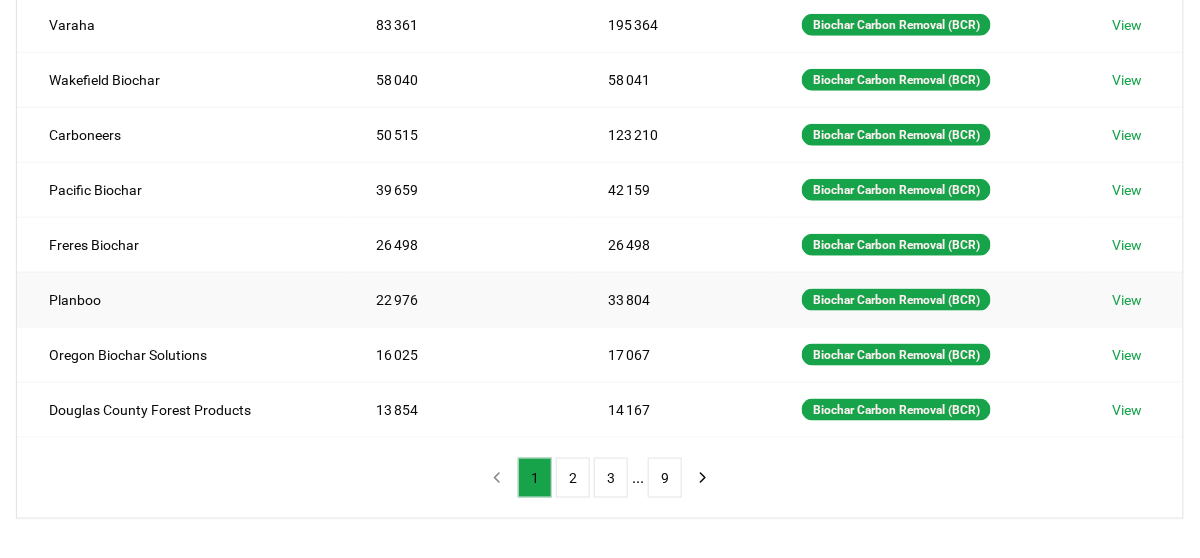 scroll, scrollTop: 600, scrollLeft: 0, axis: vertical 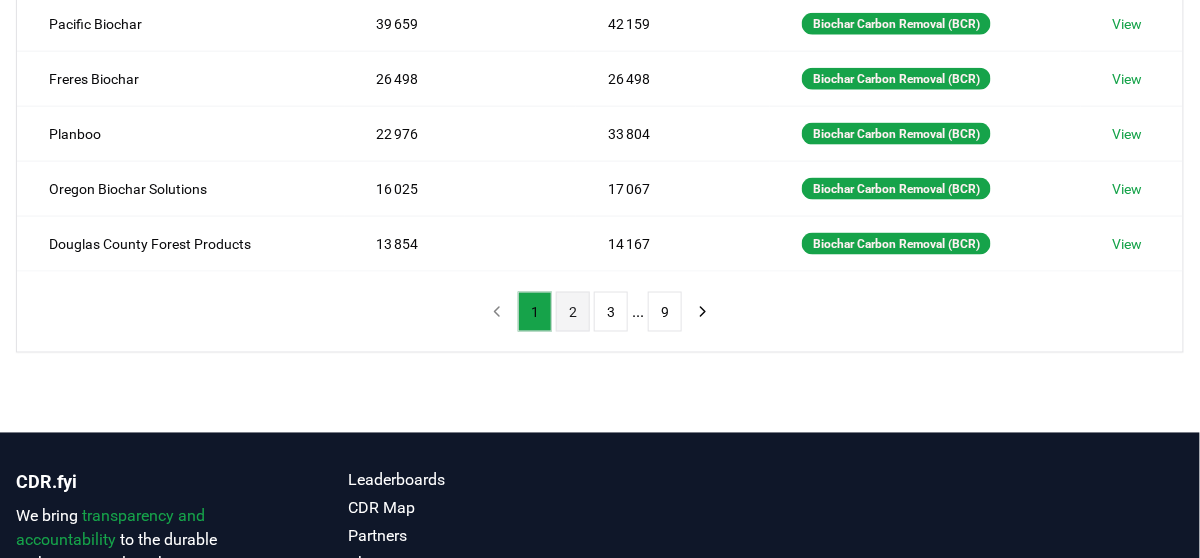 click on "2" at bounding box center [573, 312] 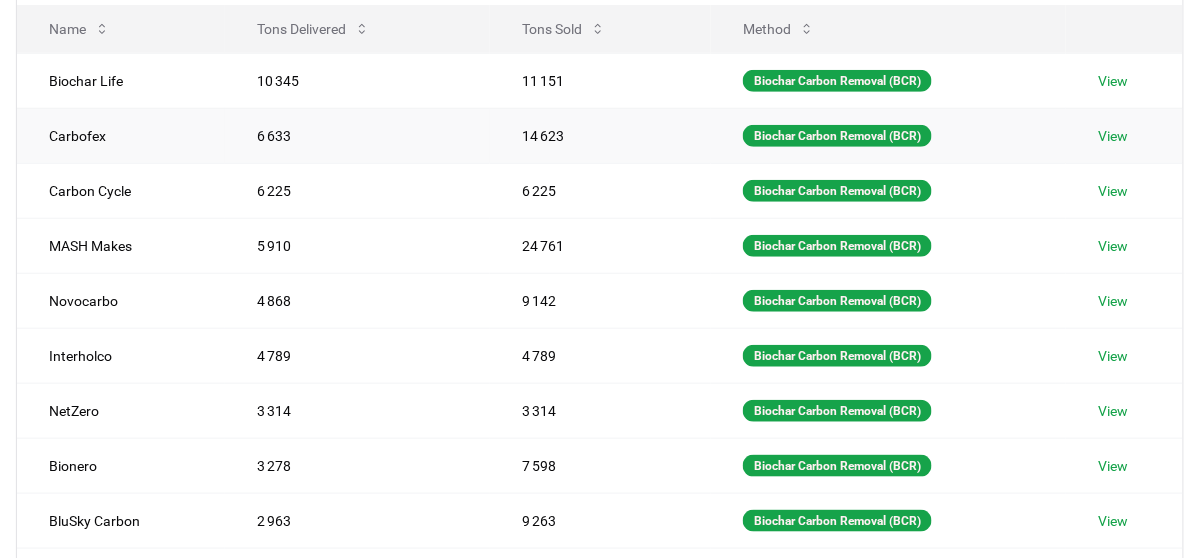 scroll, scrollTop: 500, scrollLeft: 0, axis: vertical 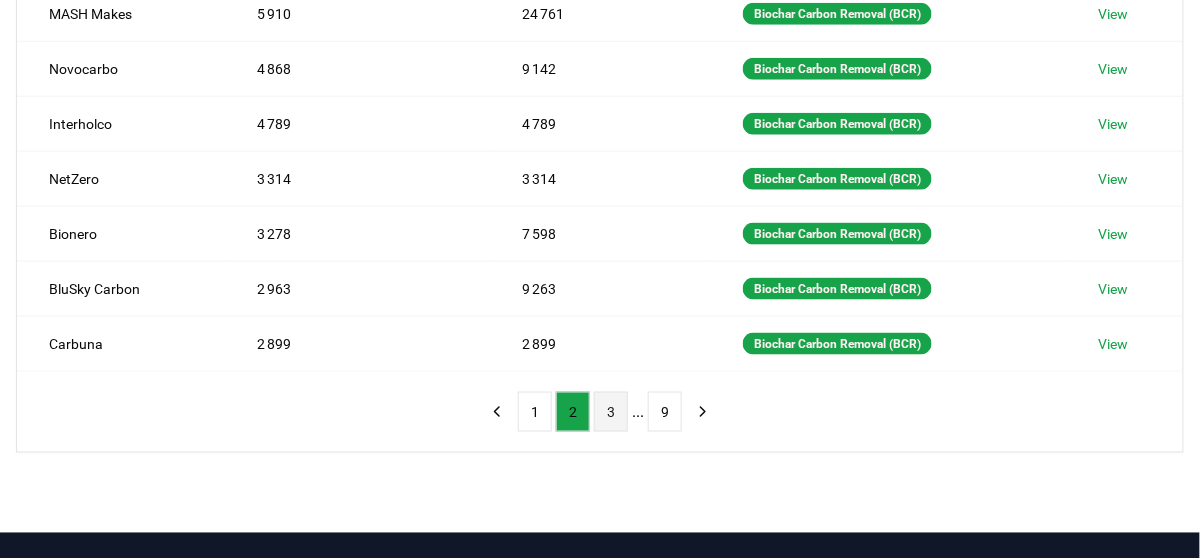 click on "3" at bounding box center (611, 412) 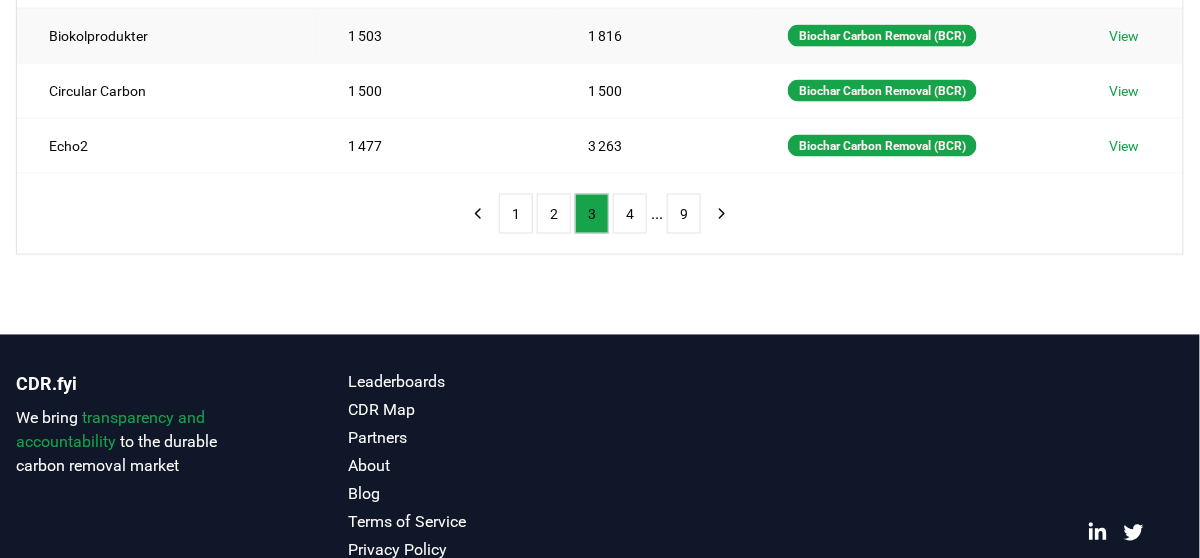 scroll, scrollTop: 700, scrollLeft: 0, axis: vertical 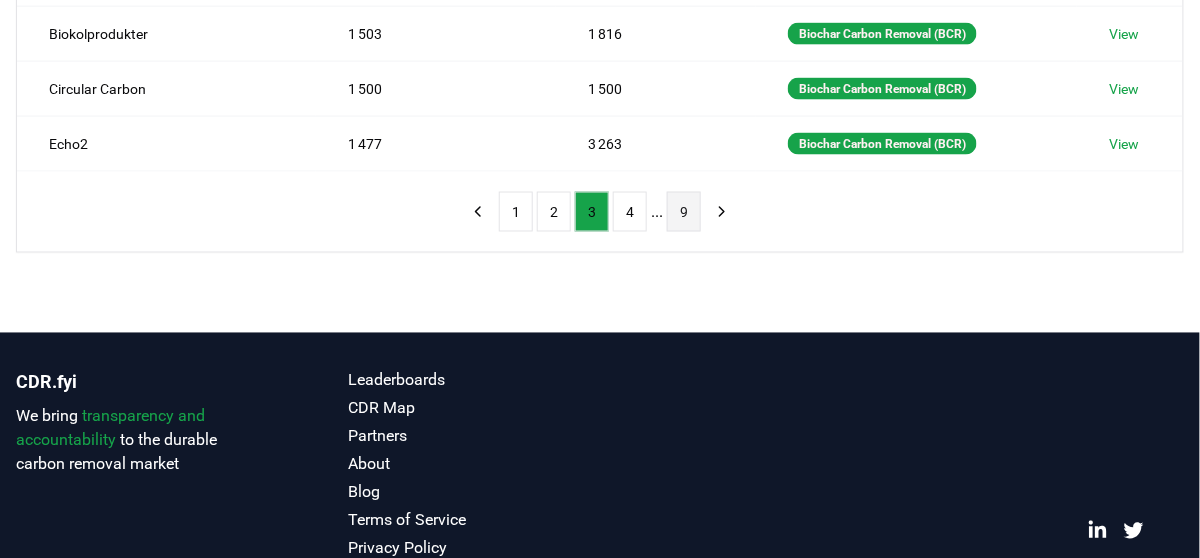 click on "9" at bounding box center (684, 212) 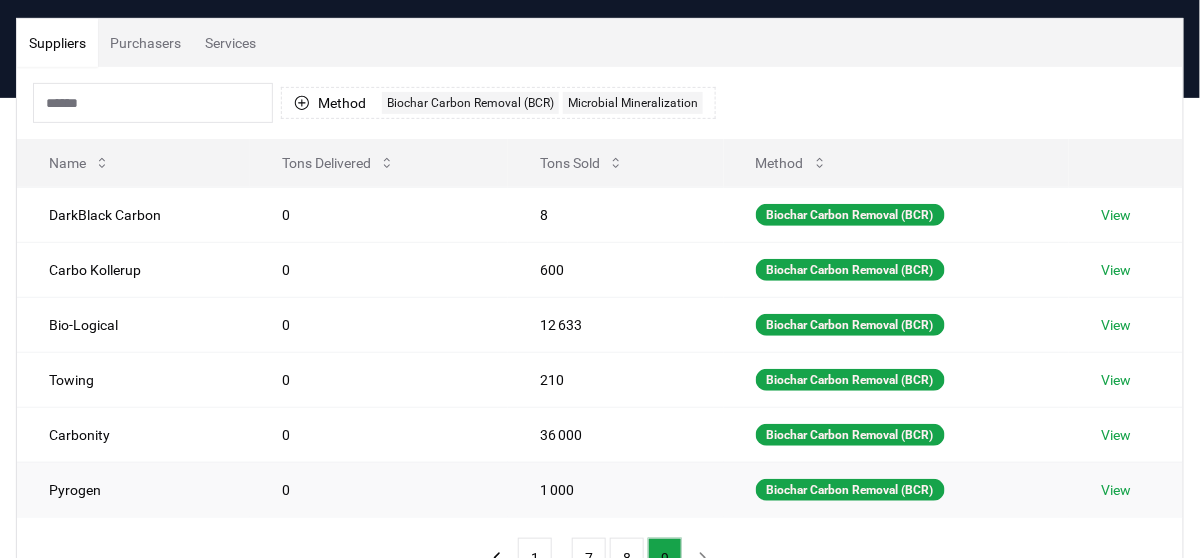 scroll, scrollTop: 242, scrollLeft: 0, axis: vertical 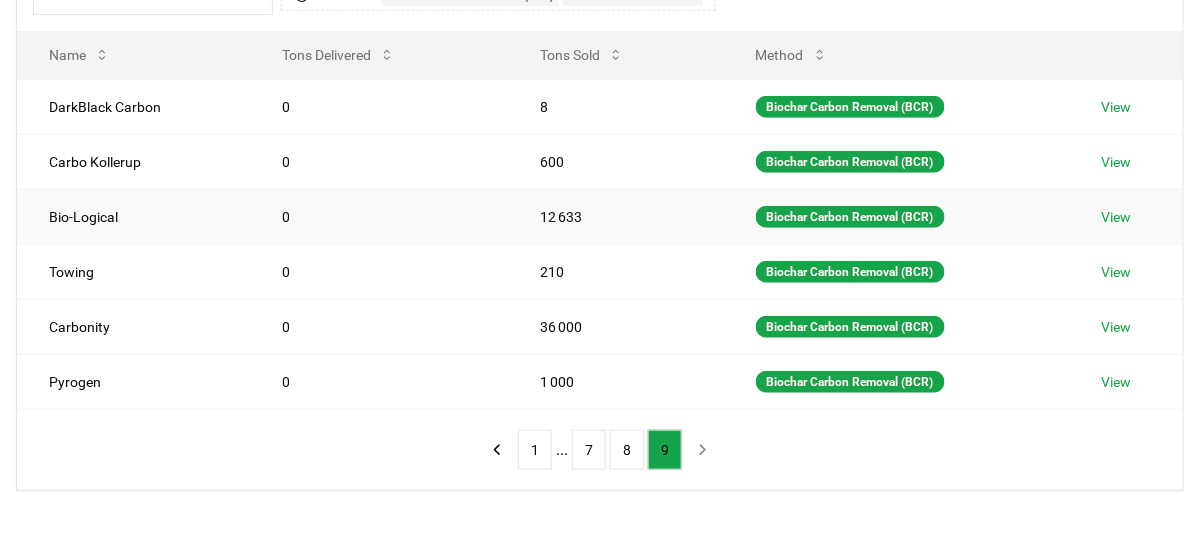 click on "View" at bounding box center [1116, 217] 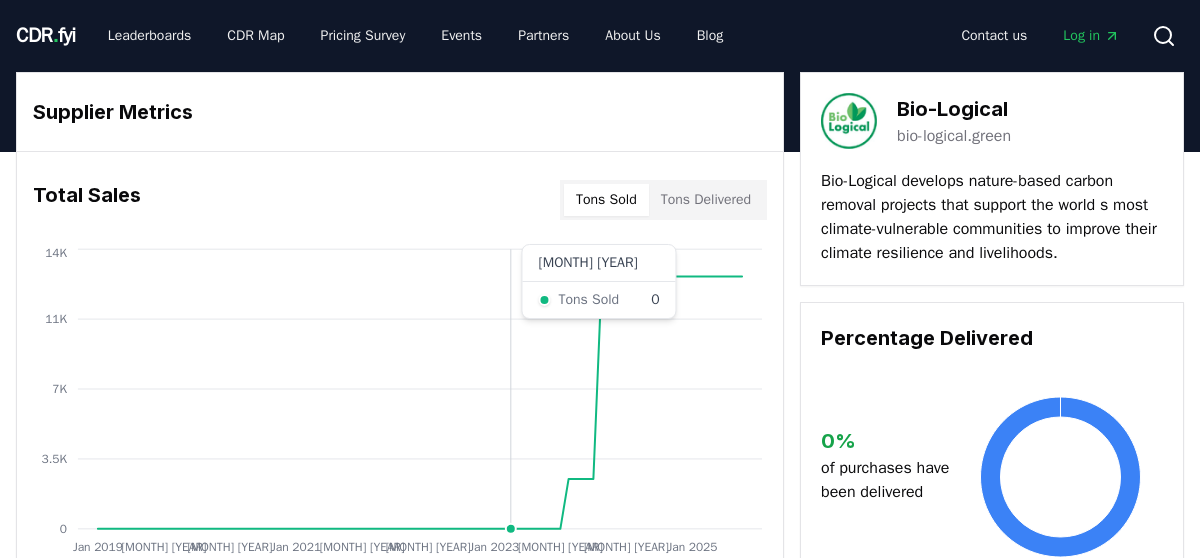 scroll, scrollTop: 0, scrollLeft: 0, axis: both 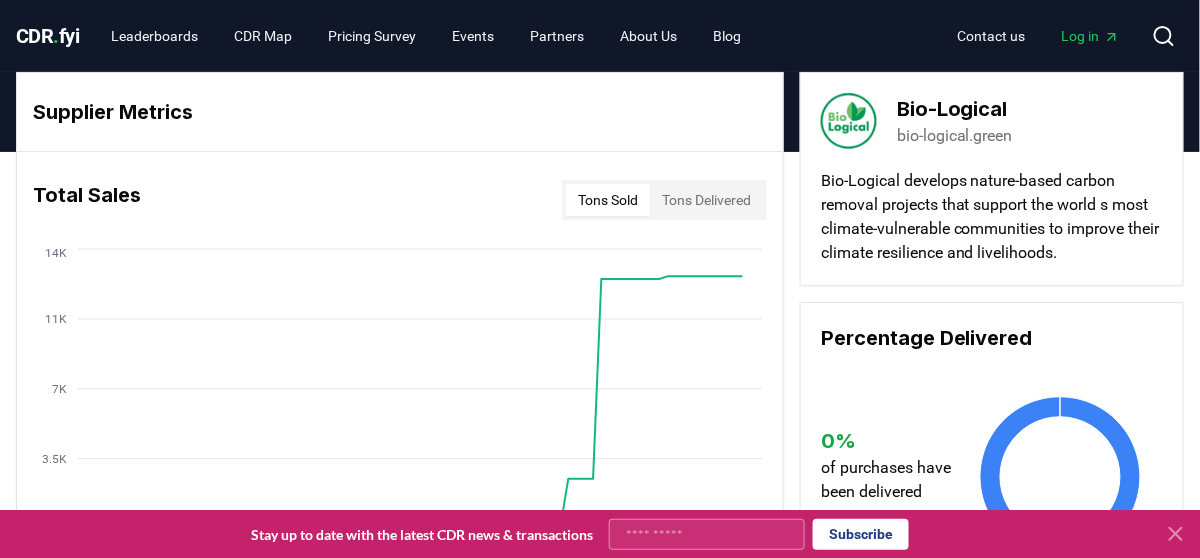 click 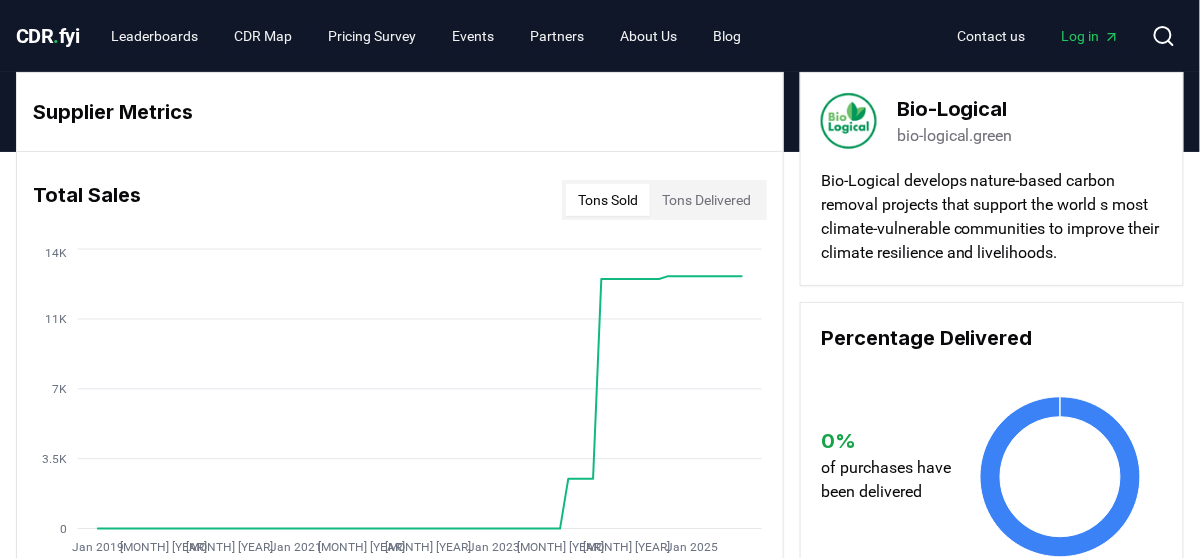 click on "Tons Delivered" at bounding box center [706, 200] 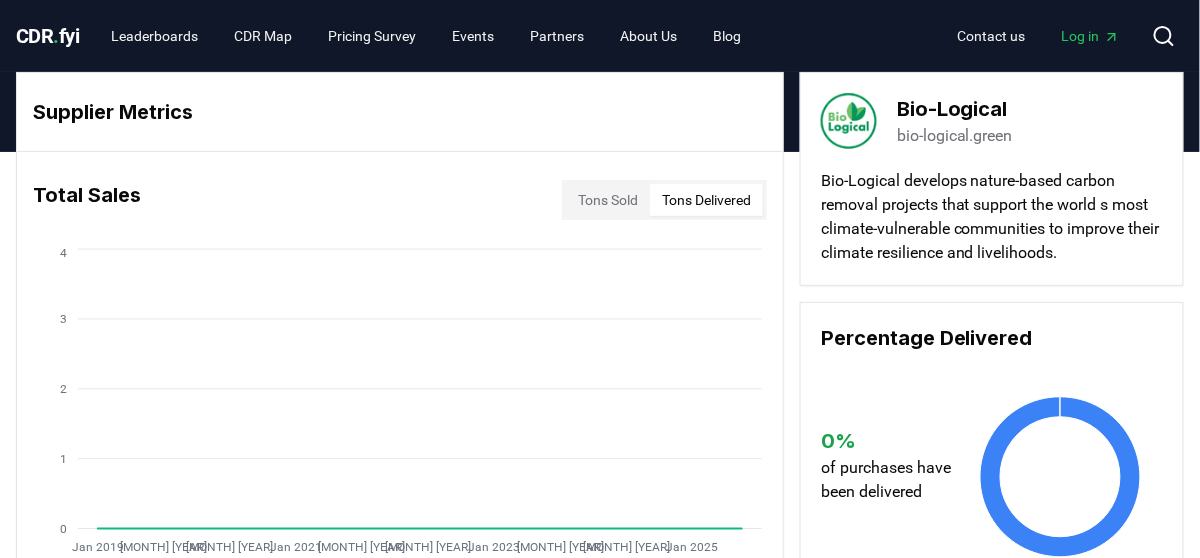 click on "Tons Sold" at bounding box center [608, 200] 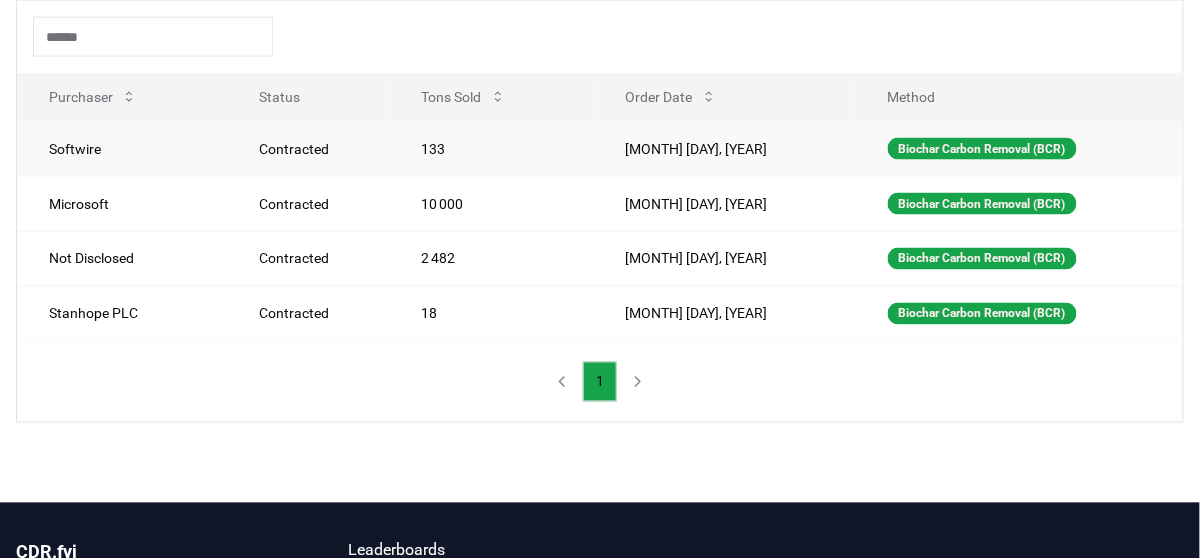 scroll, scrollTop: 700, scrollLeft: 0, axis: vertical 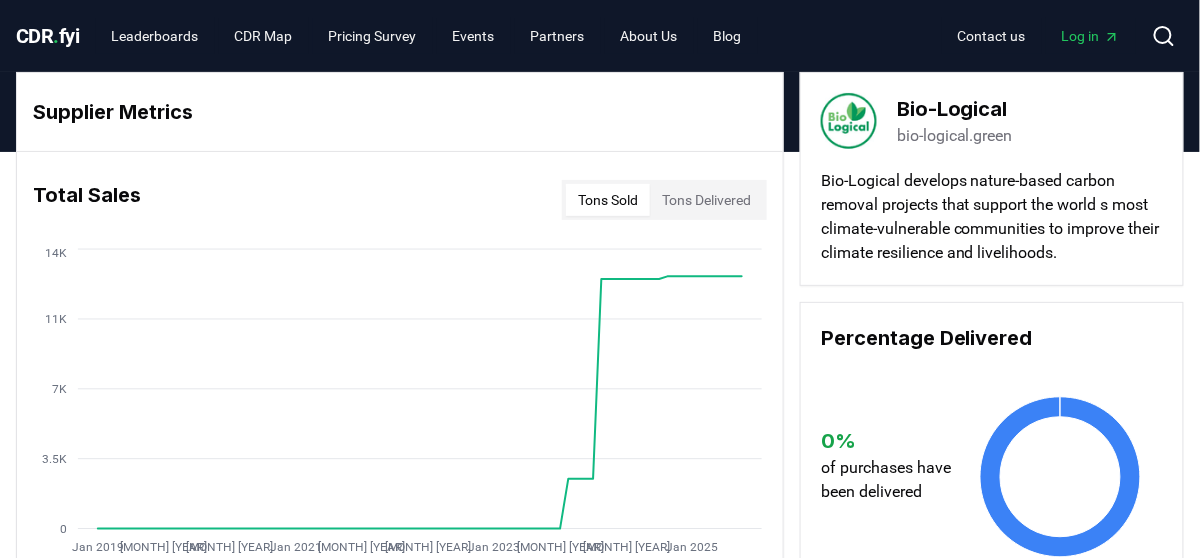 click on "bio-logical.green" at bounding box center (955, 136) 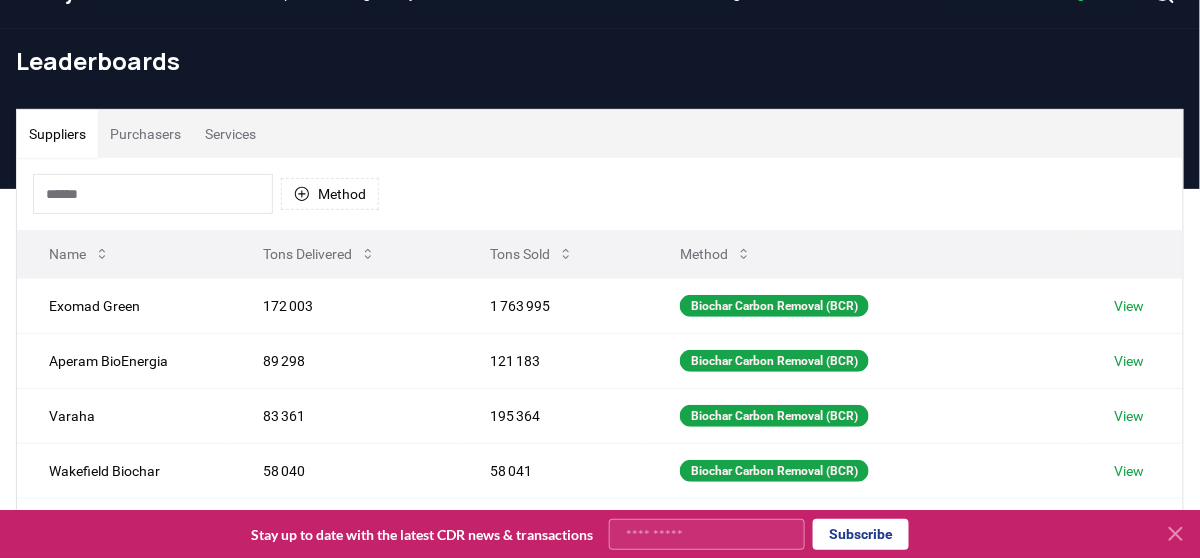 scroll, scrollTop: 42, scrollLeft: 0, axis: vertical 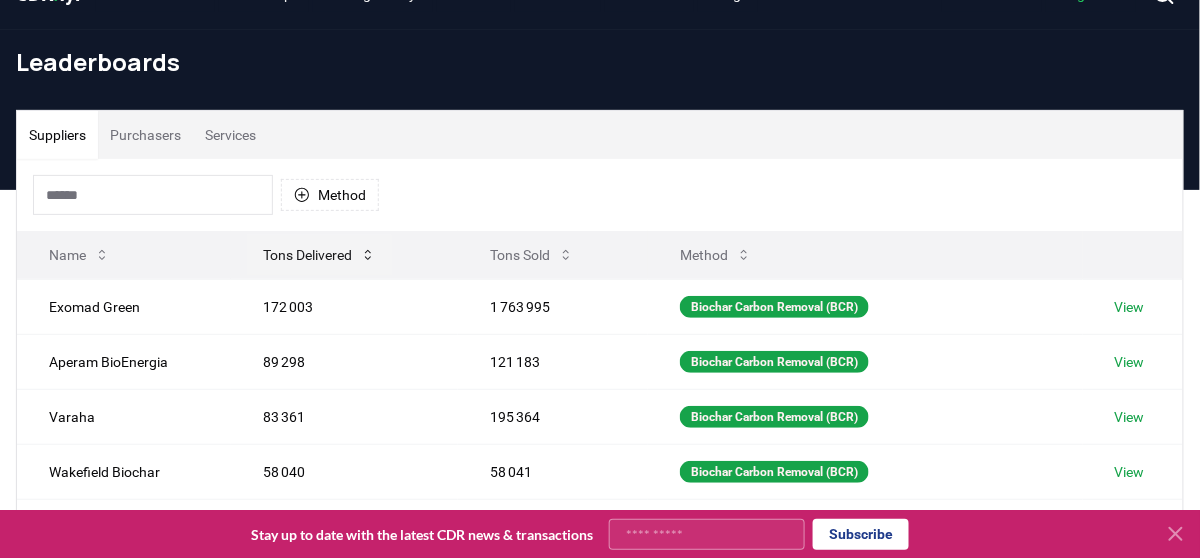 click 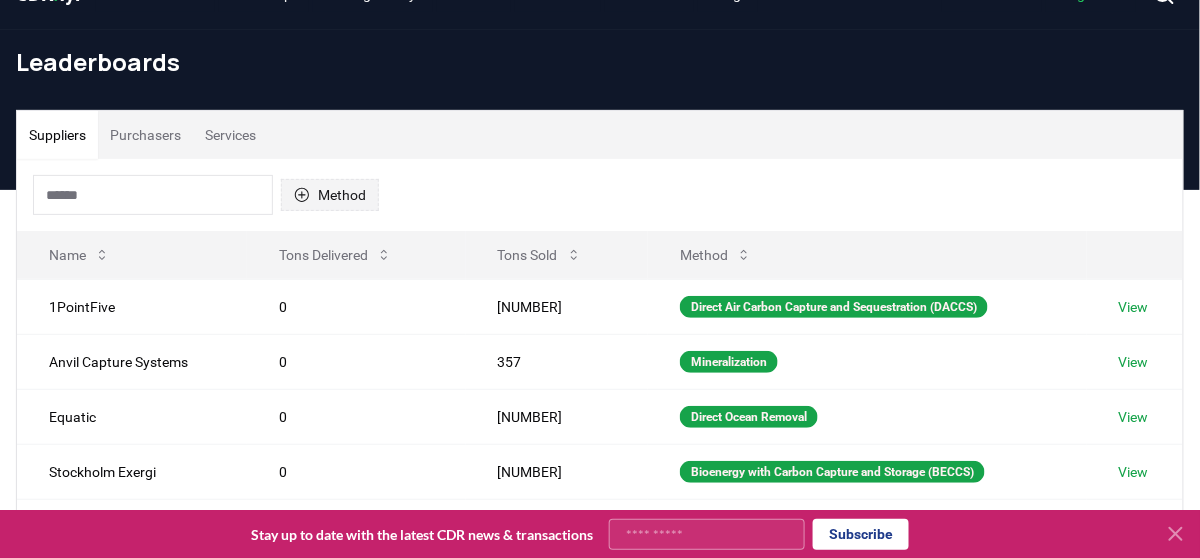 click on "Method" at bounding box center [330, 195] 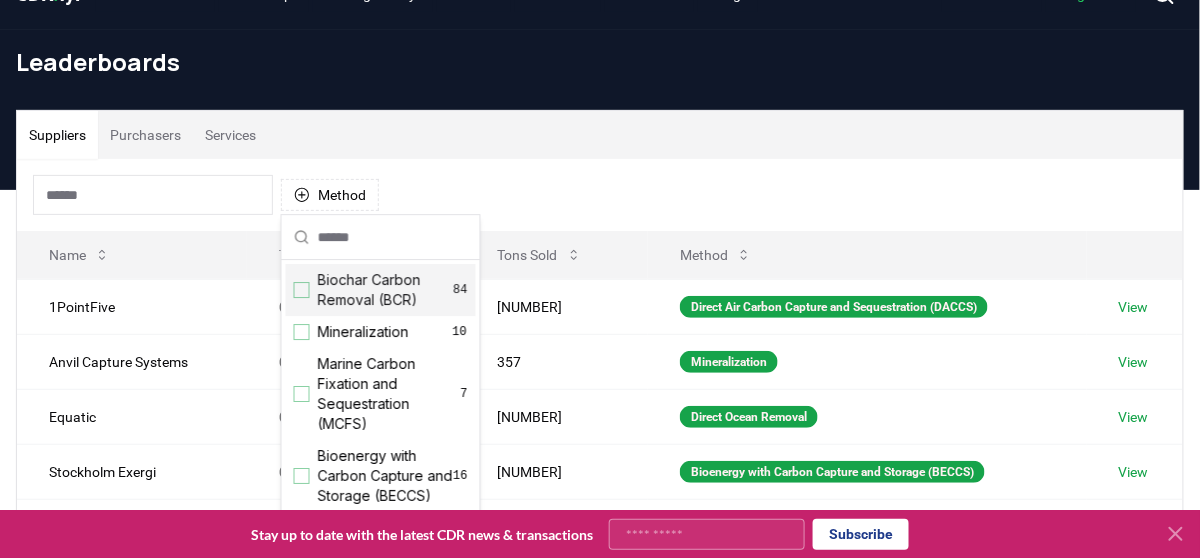 click at bounding box center [302, 290] 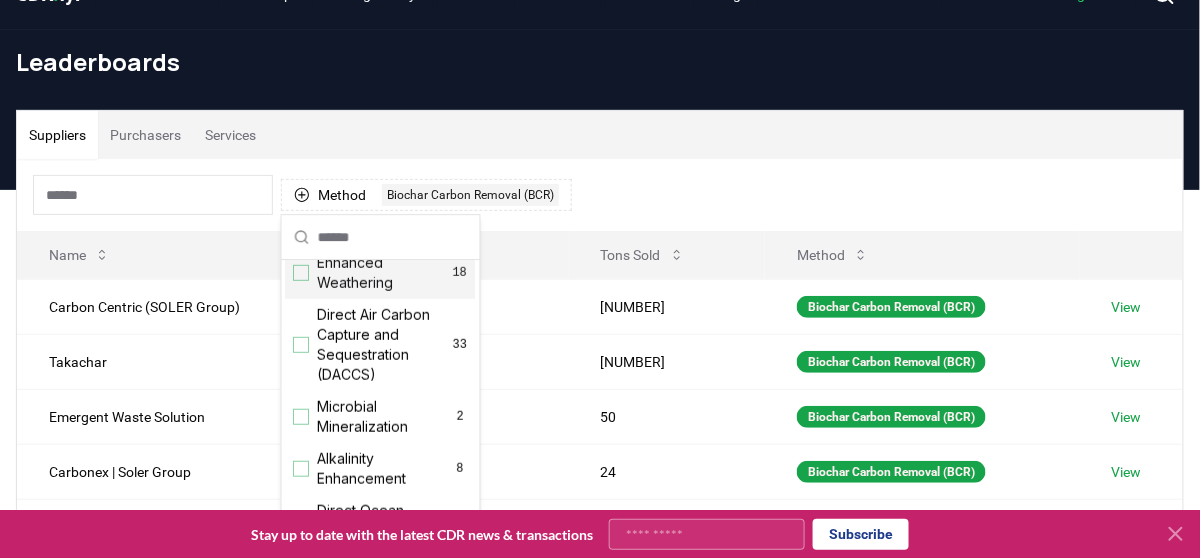scroll, scrollTop: 400, scrollLeft: 0, axis: vertical 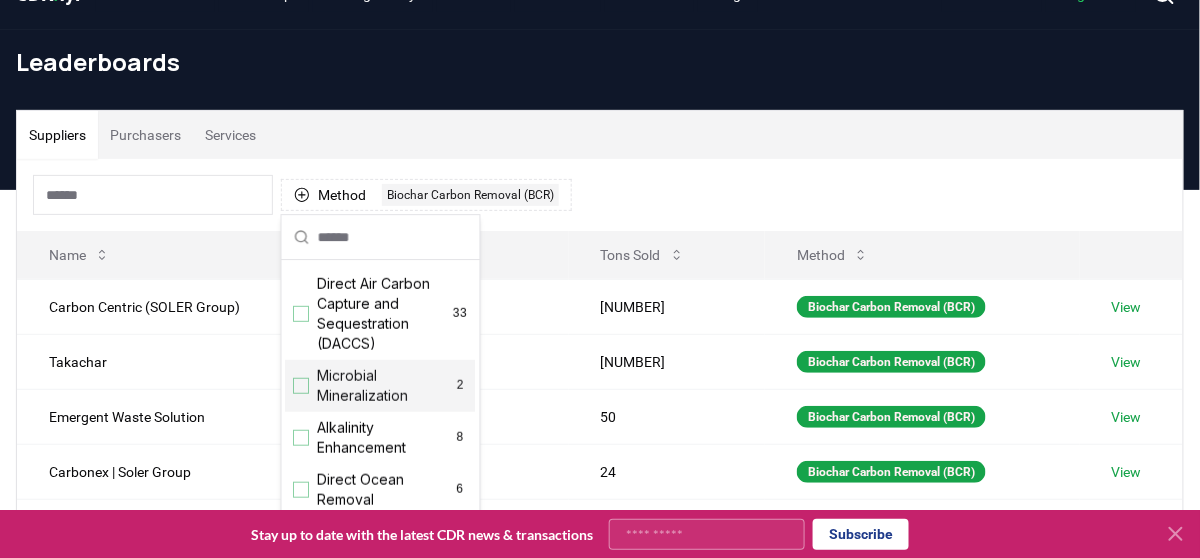 click at bounding box center [302, 386] 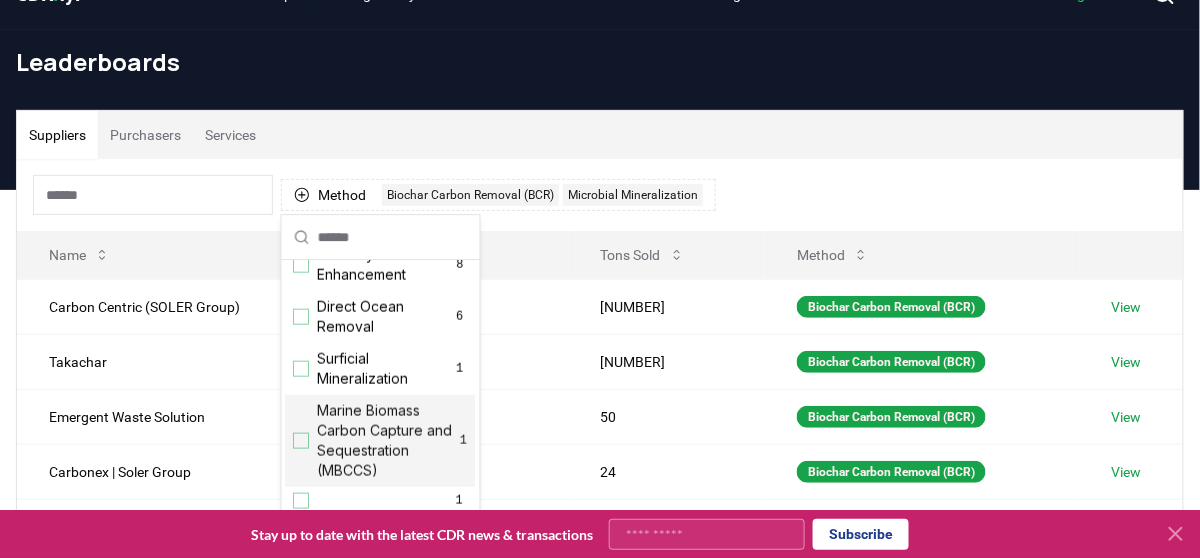 scroll, scrollTop: 612, scrollLeft: 0, axis: vertical 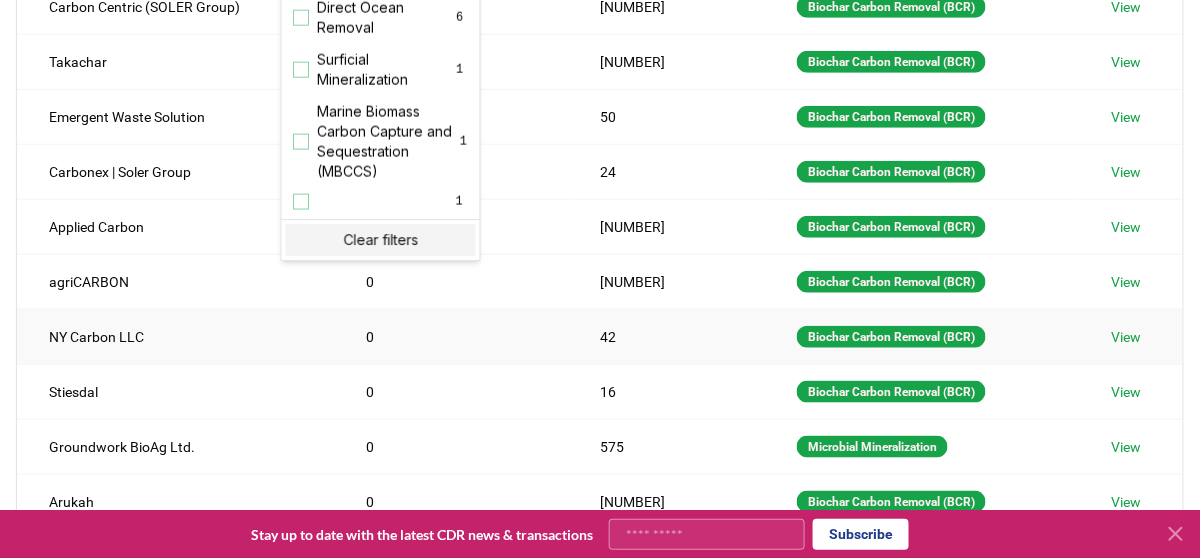 click on "0" at bounding box center (451, 336) 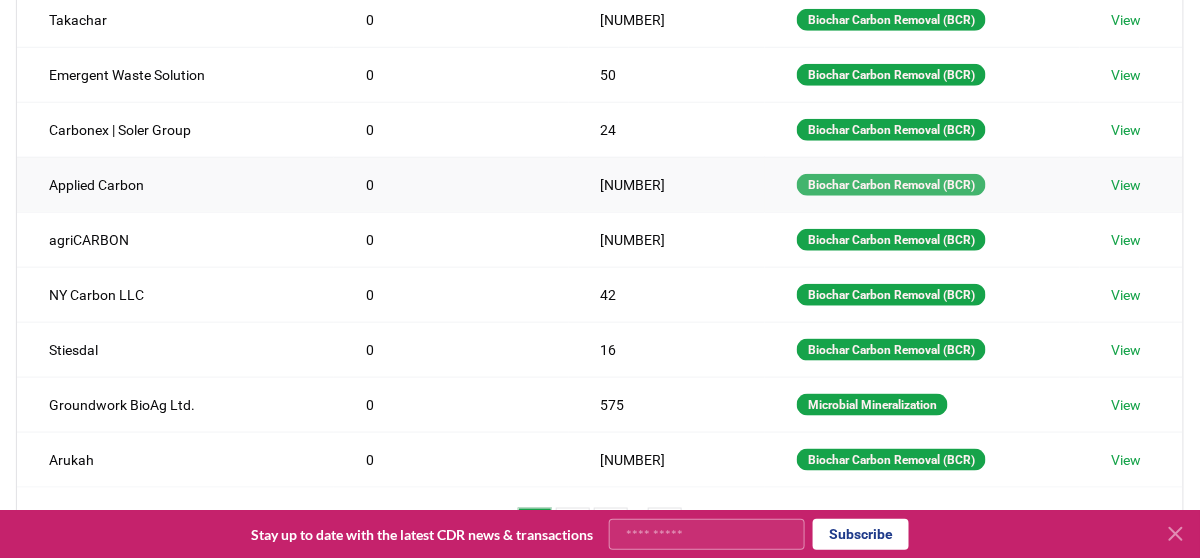 scroll, scrollTop: 500, scrollLeft: 0, axis: vertical 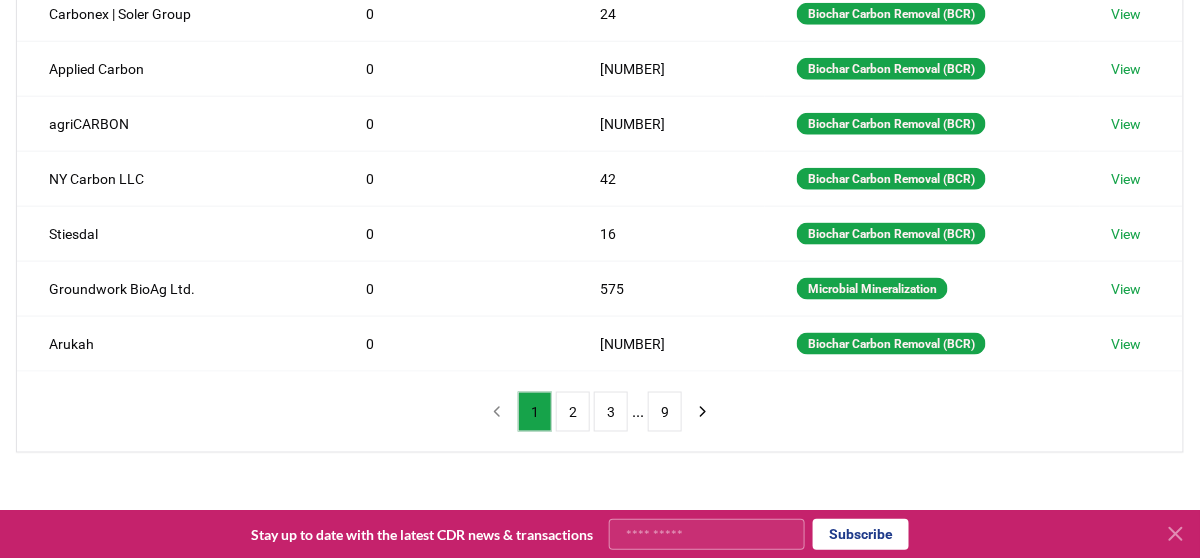 drag, startPoint x: 830, startPoint y: 406, endPoint x: 811, endPoint y: 445, distance: 43.382023 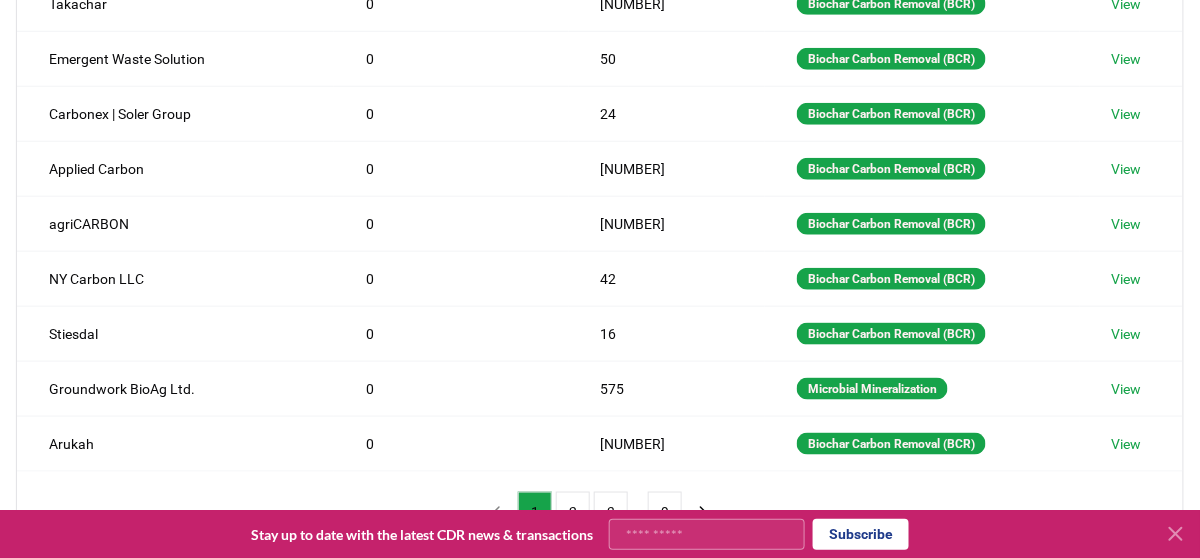 scroll, scrollTop: 500, scrollLeft: 0, axis: vertical 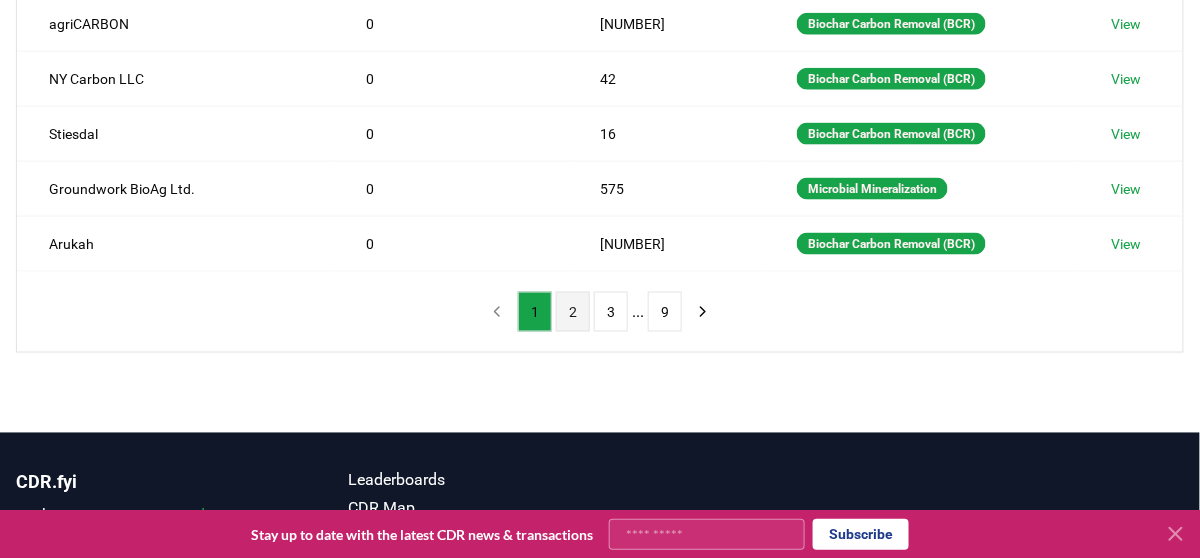 click on "2" at bounding box center [573, 312] 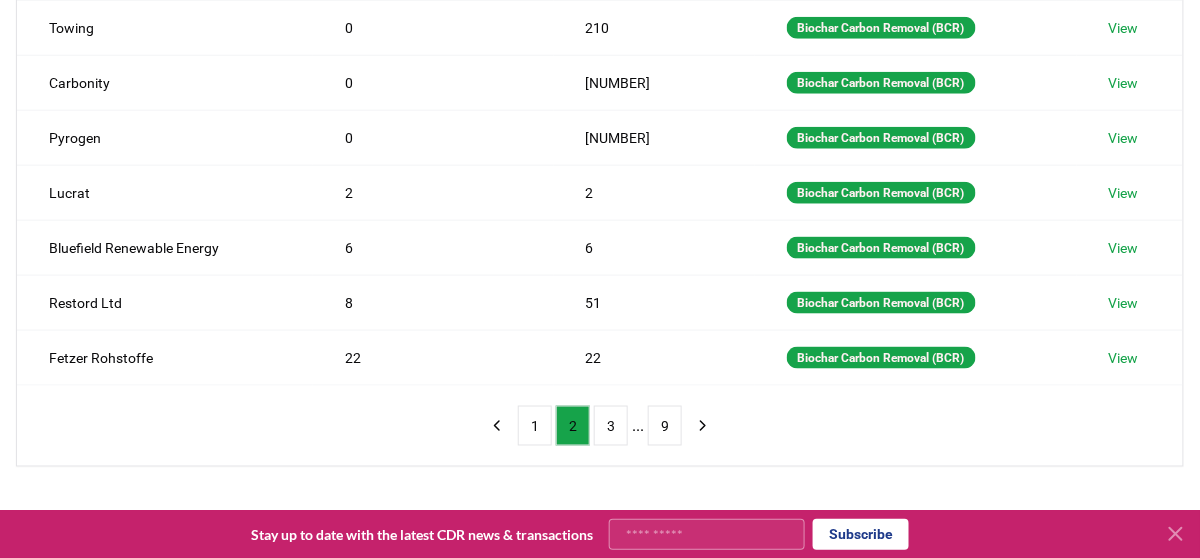 scroll, scrollTop: 500, scrollLeft: 0, axis: vertical 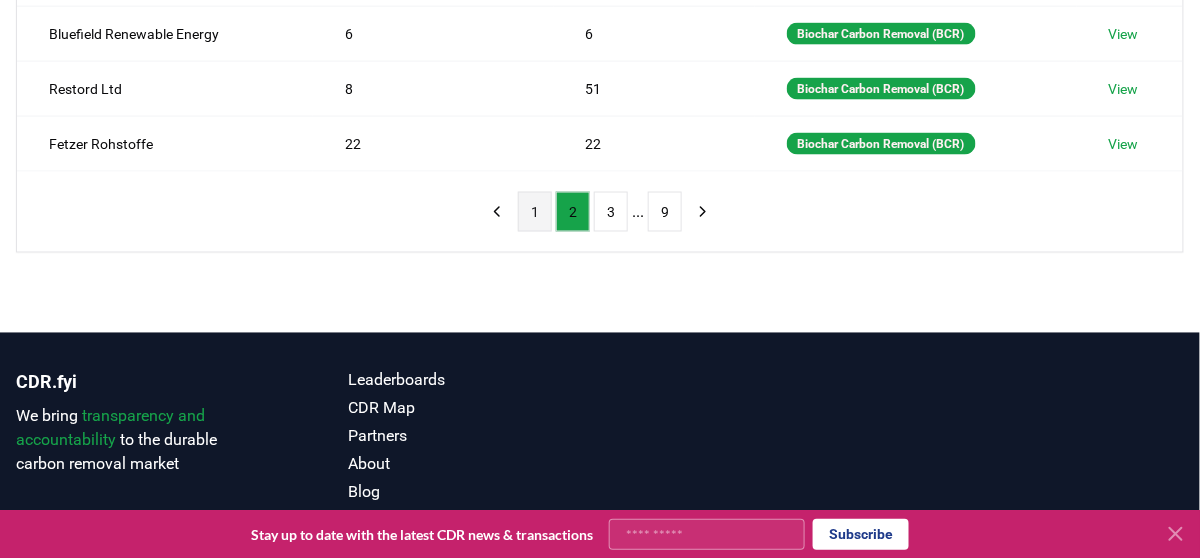 click on "1" at bounding box center (535, 212) 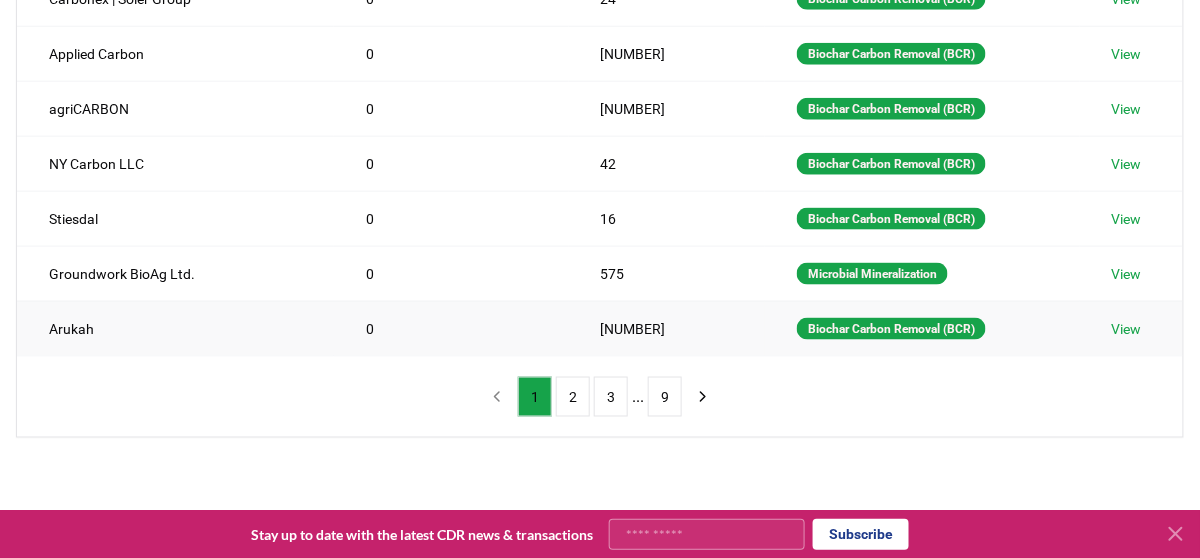 scroll, scrollTop: 500, scrollLeft: 0, axis: vertical 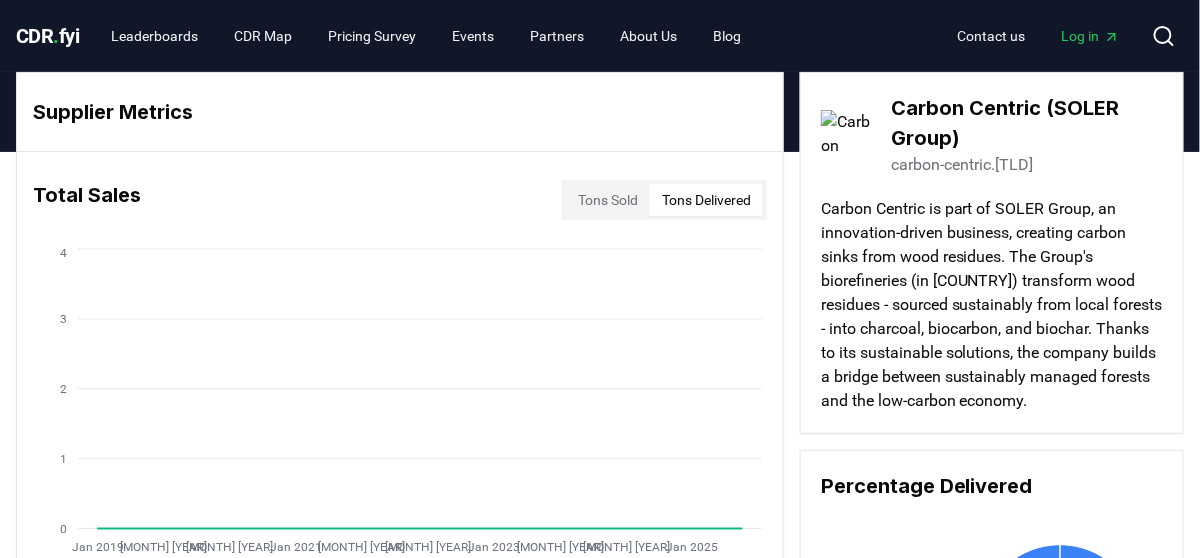 click on "Tons Delivered" at bounding box center (706, 200) 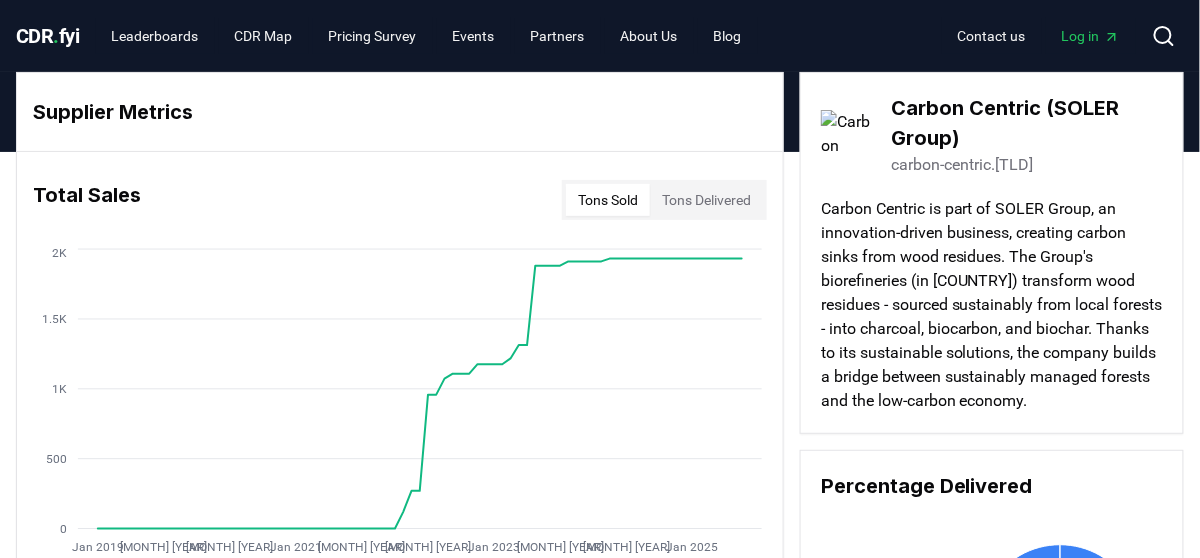 click on "Tons Sold" at bounding box center (608, 200) 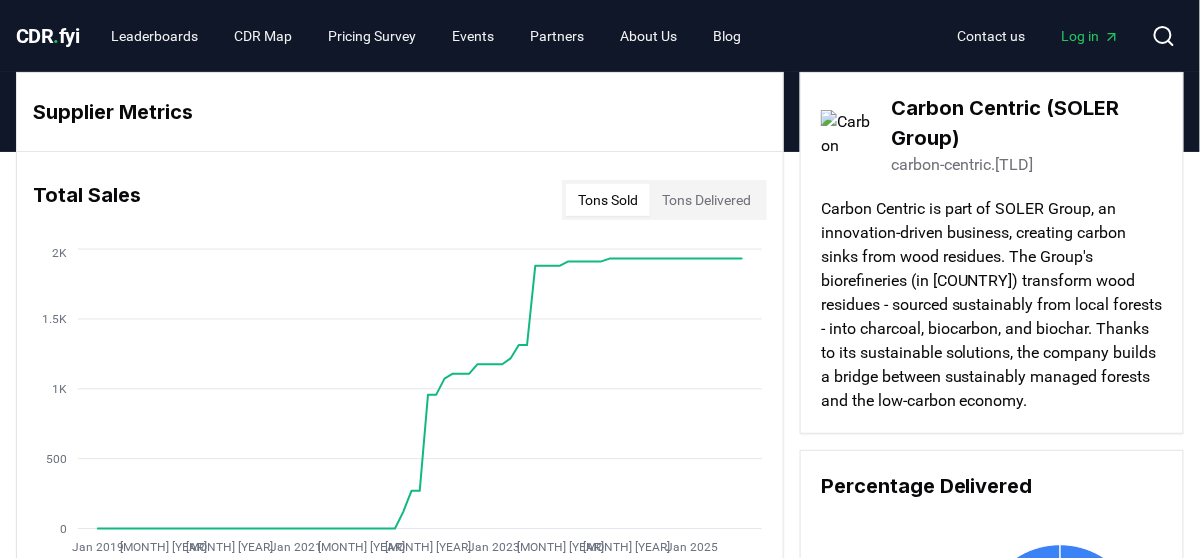 click on "Carbon Centric (SOLER Group)" at bounding box center (1027, 123) 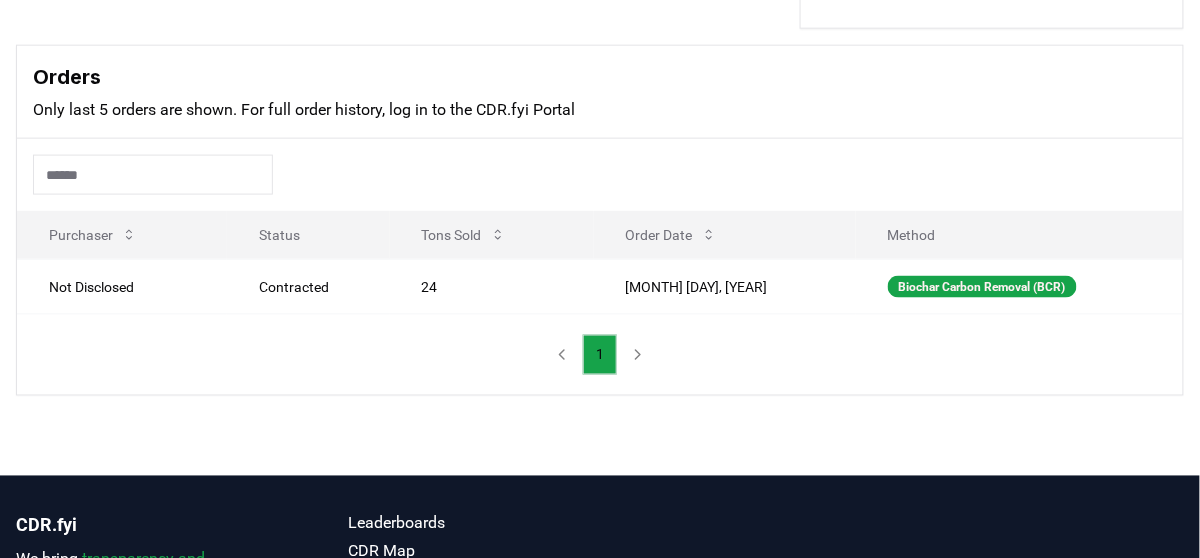 scroll, scrollTop: 600, scrollLeft: 0, axis: vertical 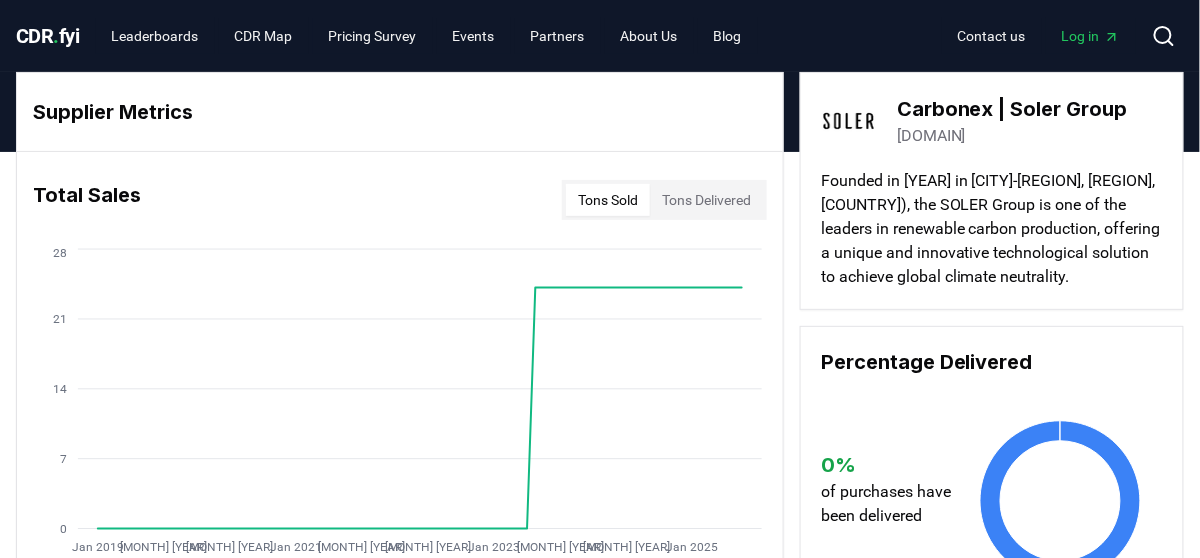 click on "[DOMAIN]" at bounding box center [931, 136] 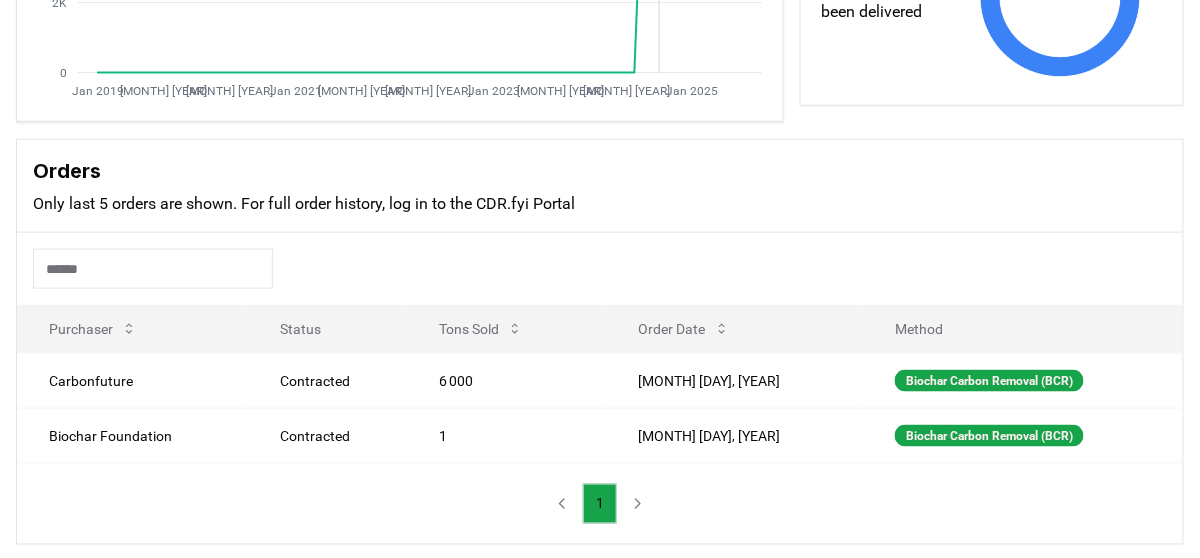 scroll, scrollTop: 500, scrollLeft: 0, axis: vertical 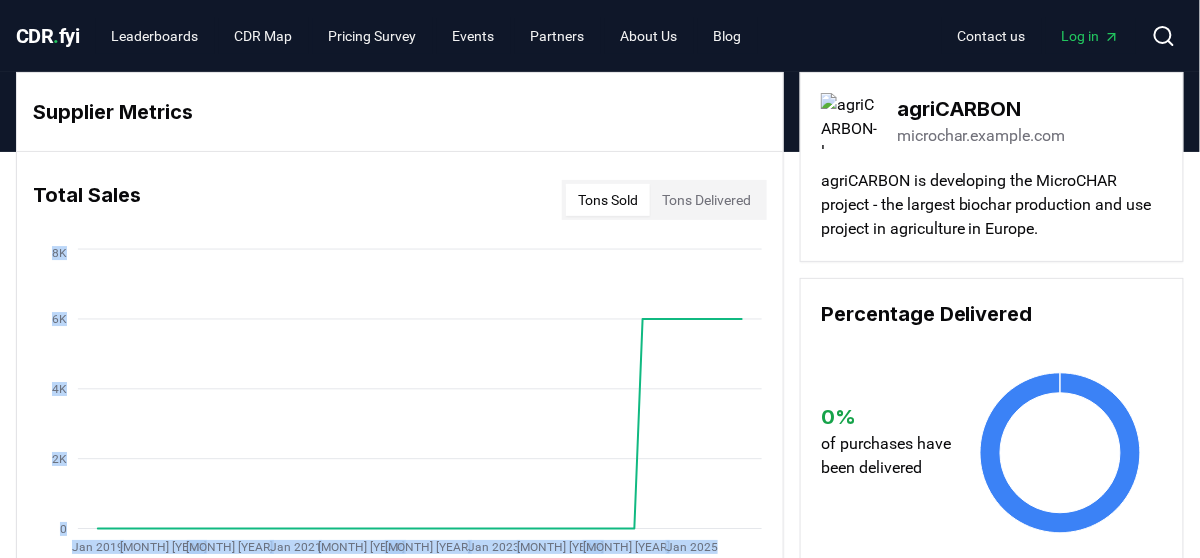 drag, startPoint x: 792, startPoint y: 140, endPoint x: 787, endPoint y: 176, distance: 36.345562 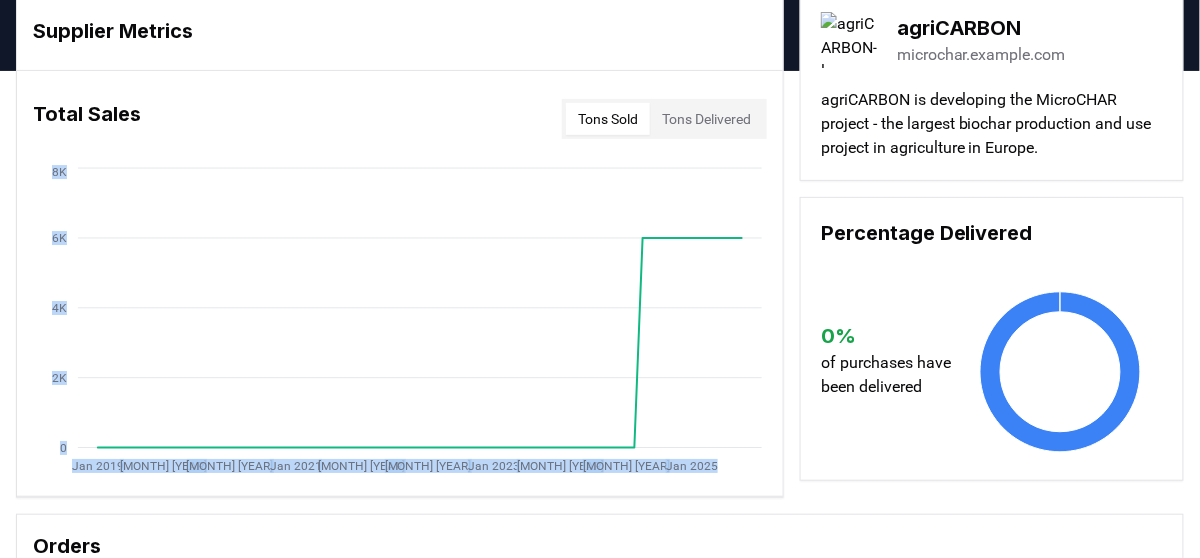 scroll, scrollTop: 0, scrollLeft: 0, axis: both 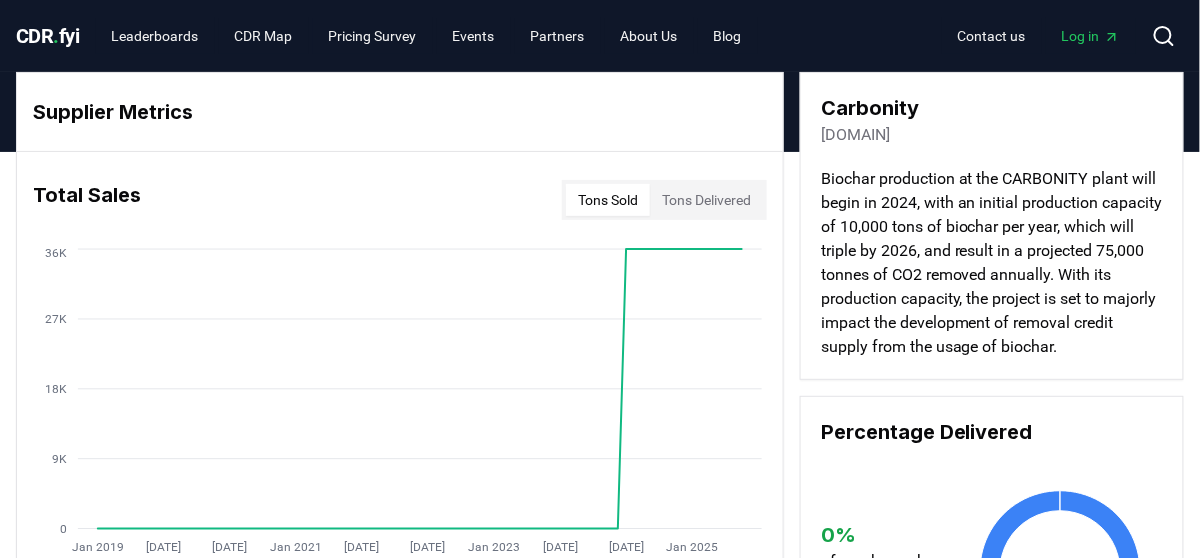 click on "[DOMAIN]" at bounding box center (855, 135) 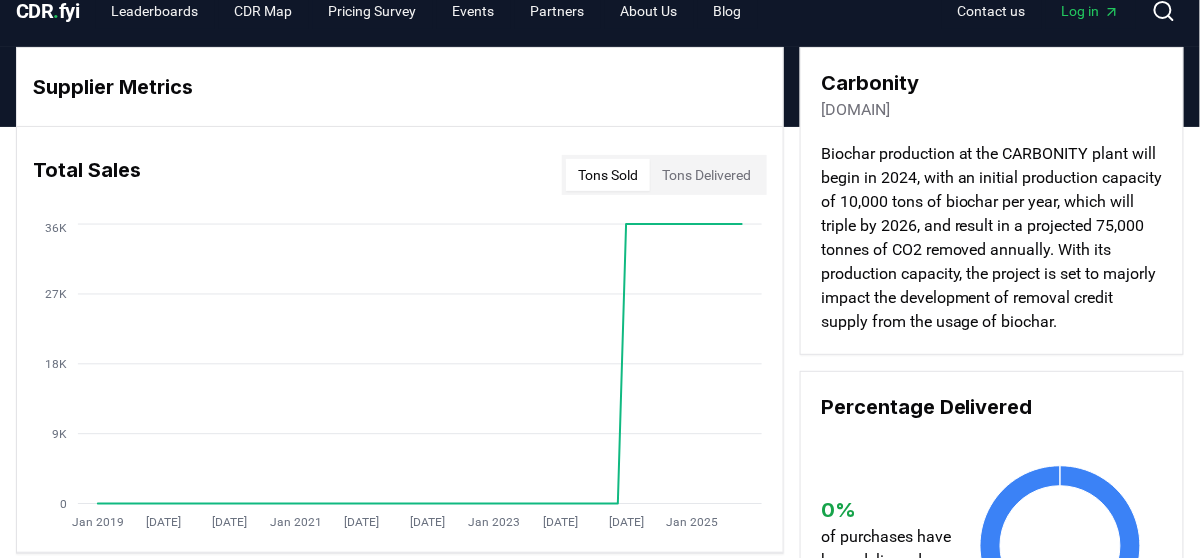 scroll, scrollTop: 0, scrollLeft: 0, axis: both 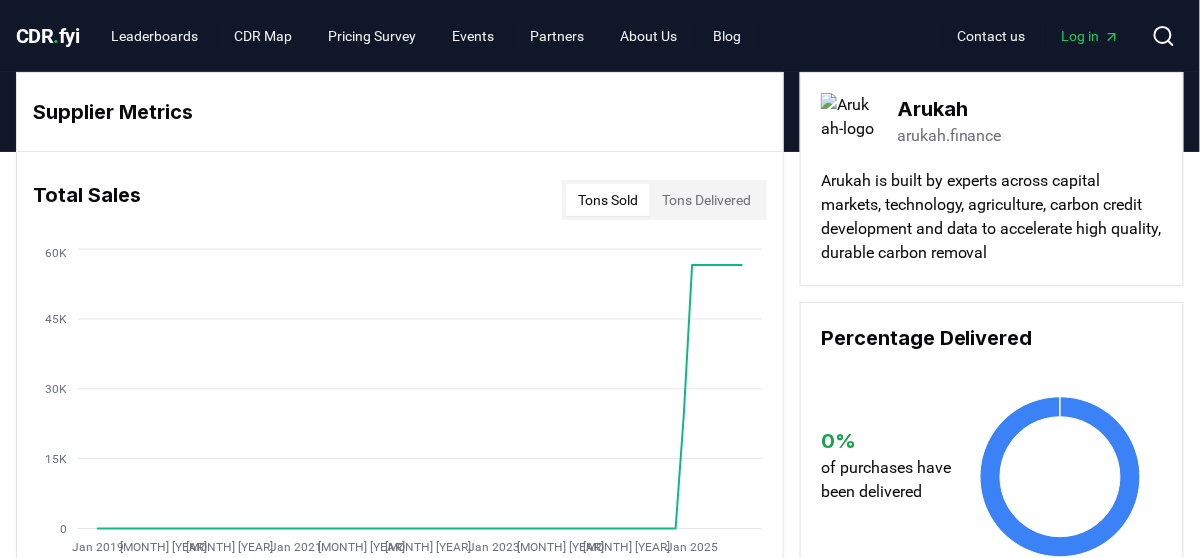 click on "arukah.finance" at bounding box center (949, 136) 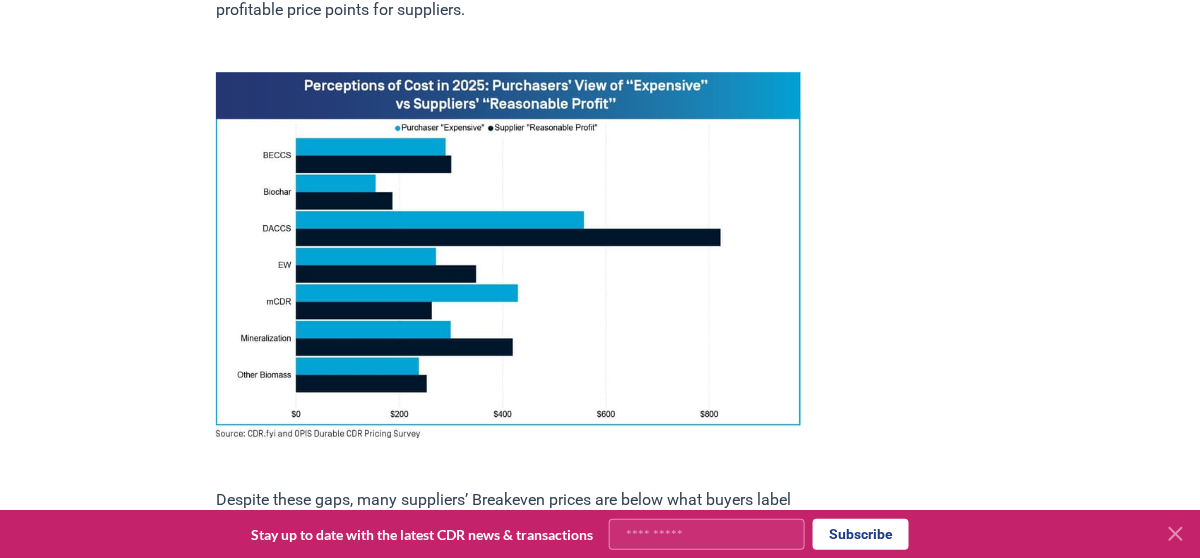 scroll, scrollTop: 1000, scrollLeft: 0, axis: vertical 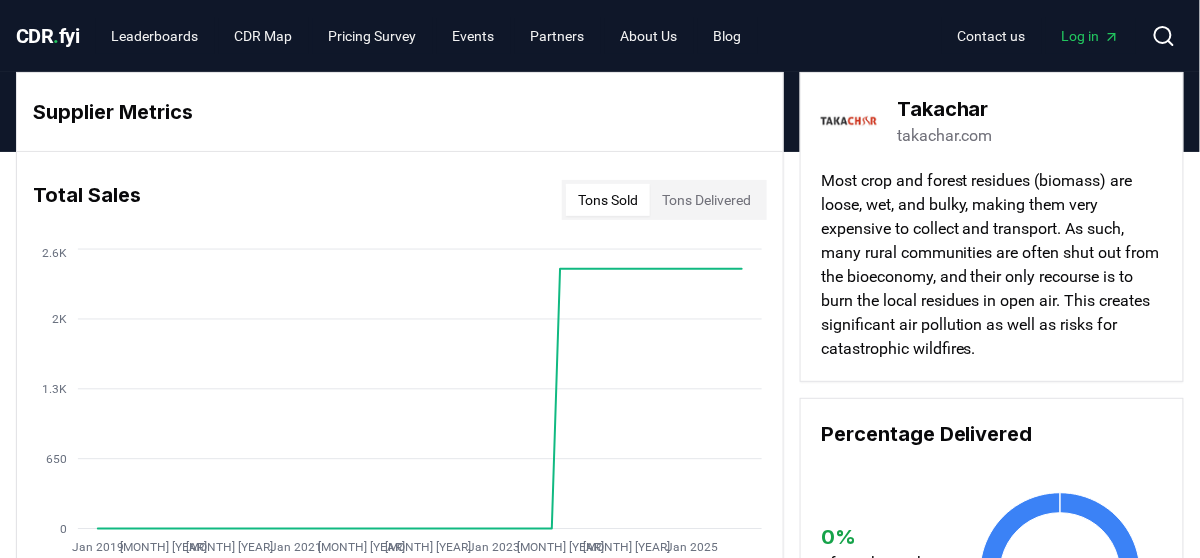 click on "takachar.com" at bounding box center (945, 136) 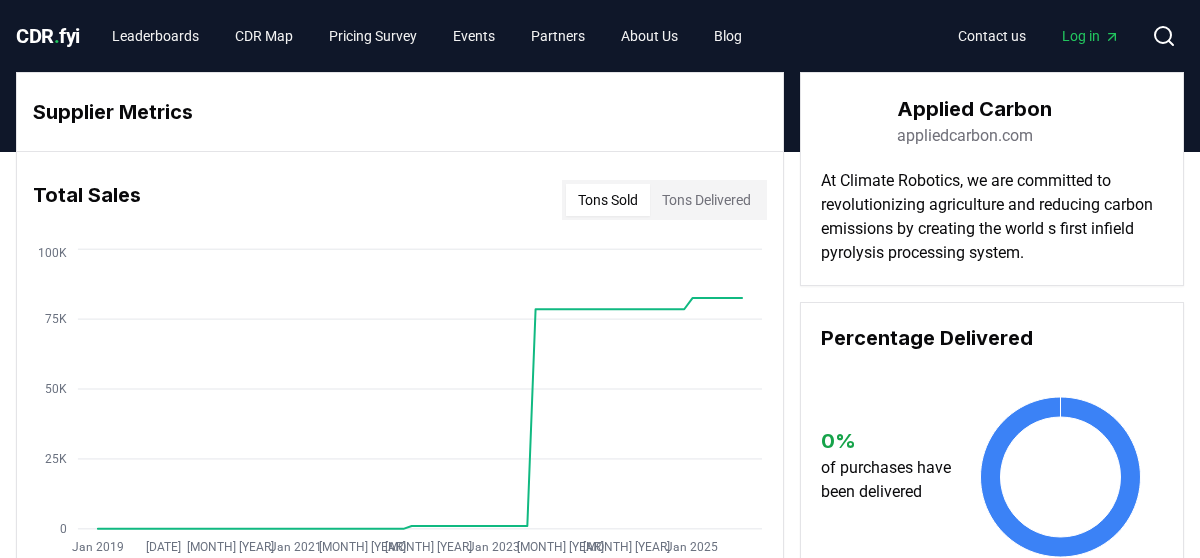 scroll, scrollTop: 0, scrollLeft: 0, axis: both 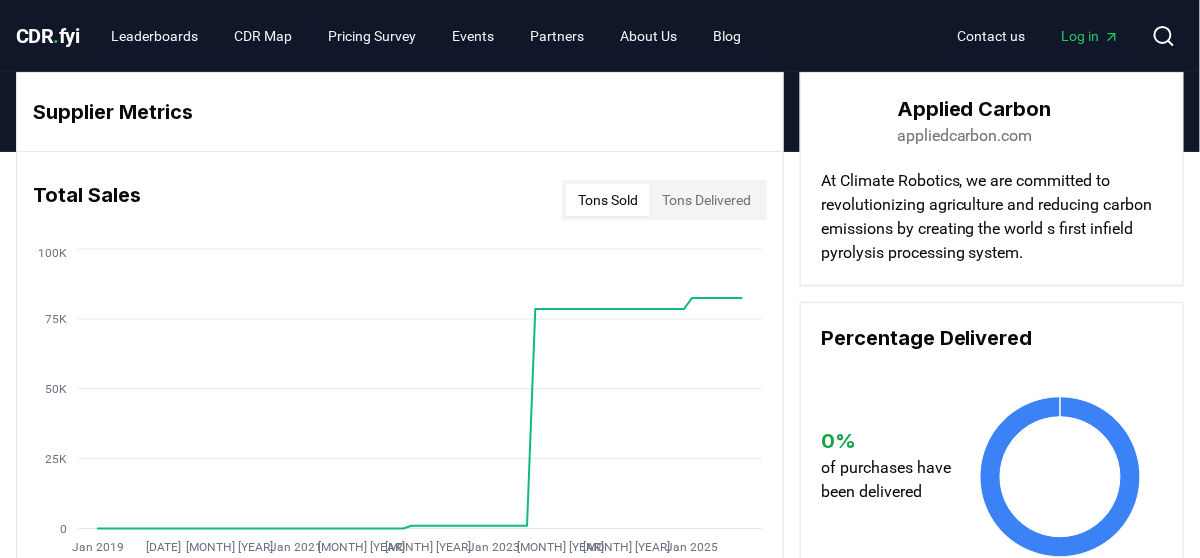 click on "appliedcarbon.com" at bounding box center [965, 136] 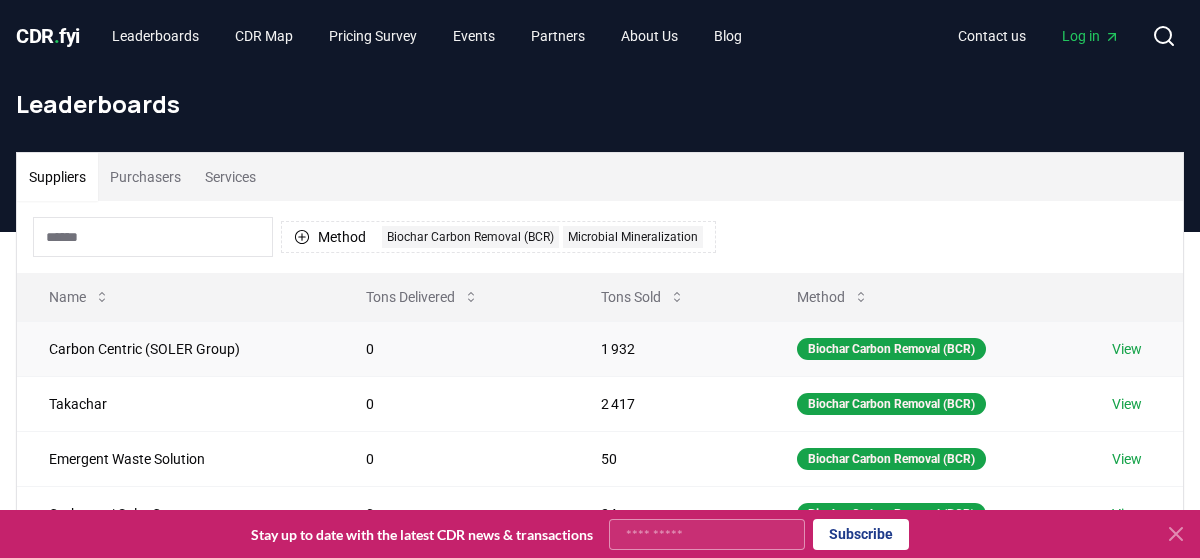 scroll, scrollTop: 100, scrollLeft: 0, axis: vertical 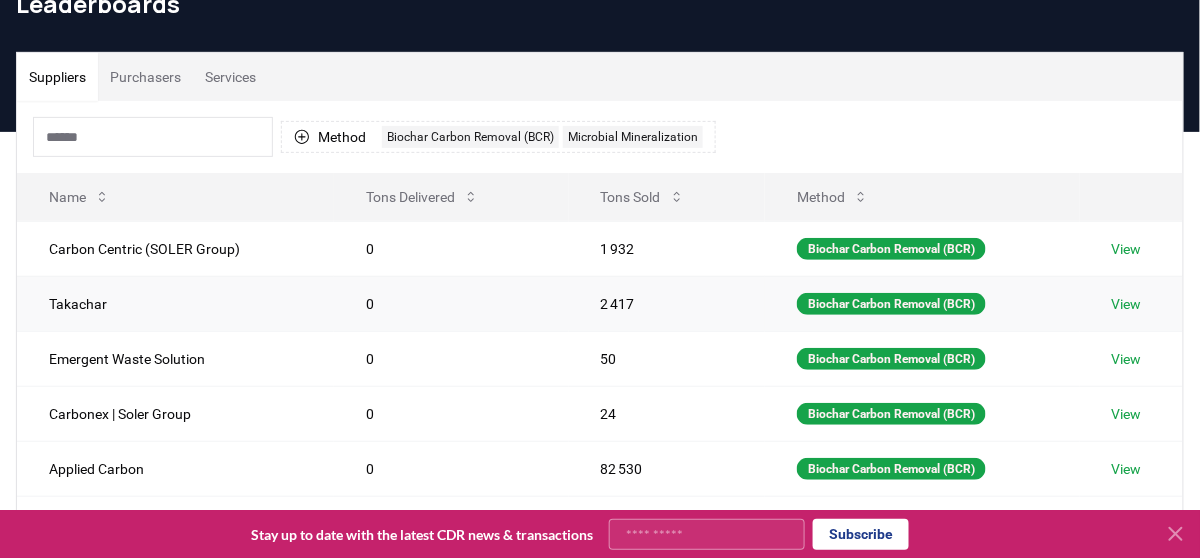 click on "View" at bounding box center [1127, 304] 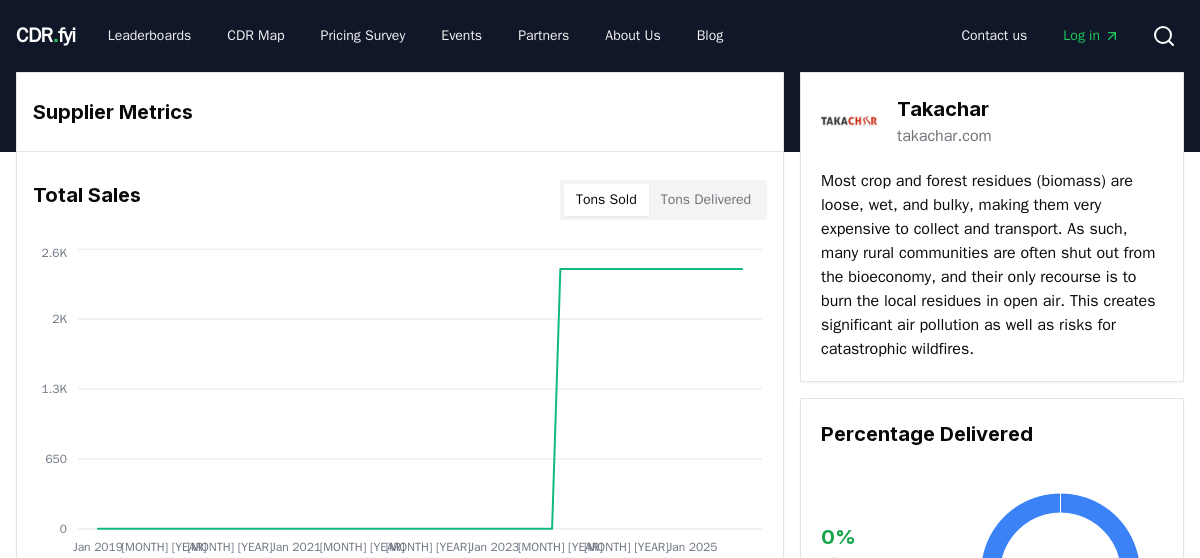 scroll, scrollTop: 0, scrollLeft: 0, axis: both 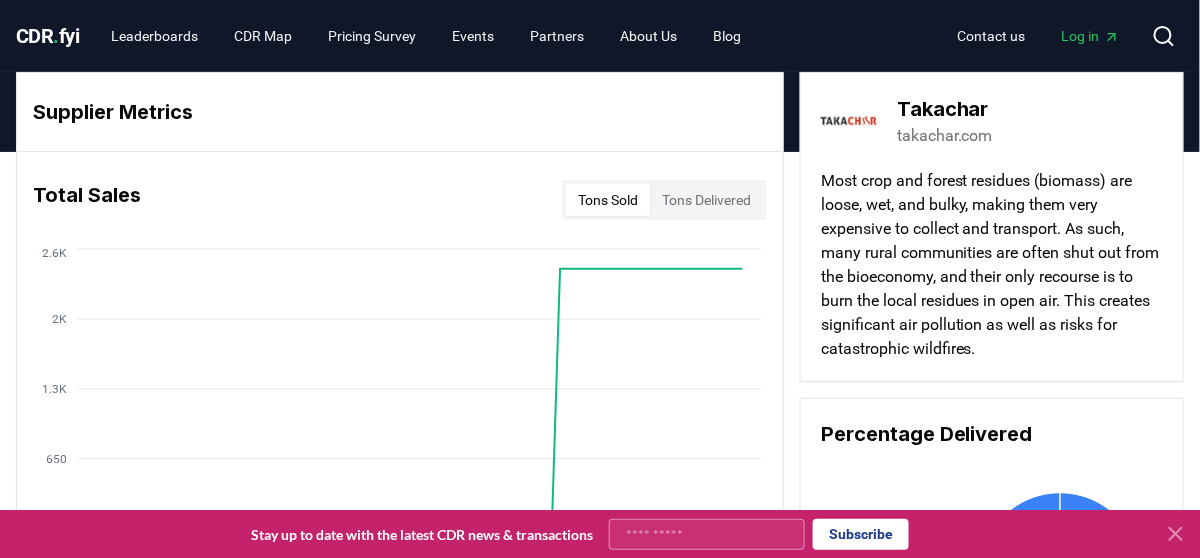 click 